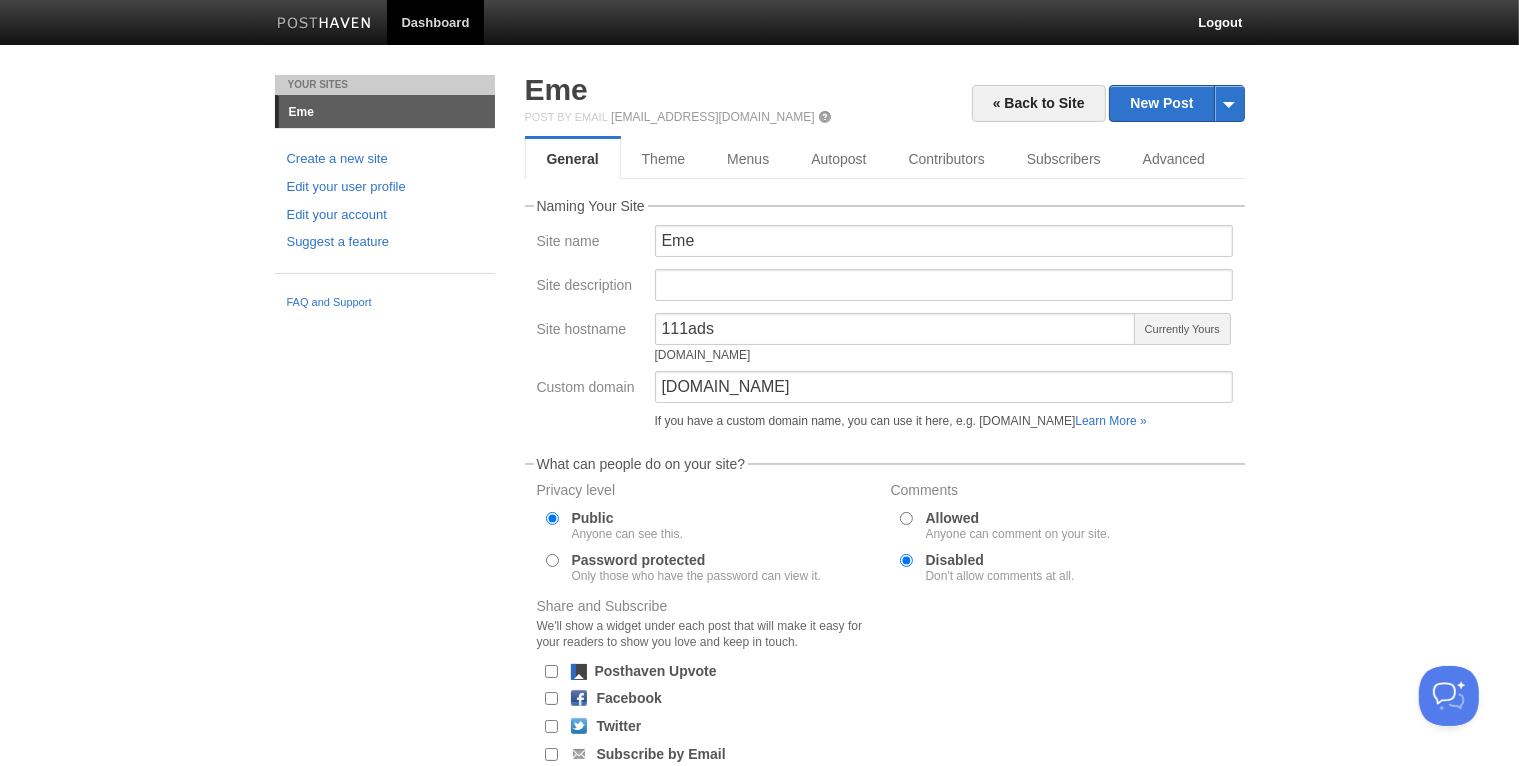 scroll, scrollTop: 0, scrollLeft: 0, axis: both 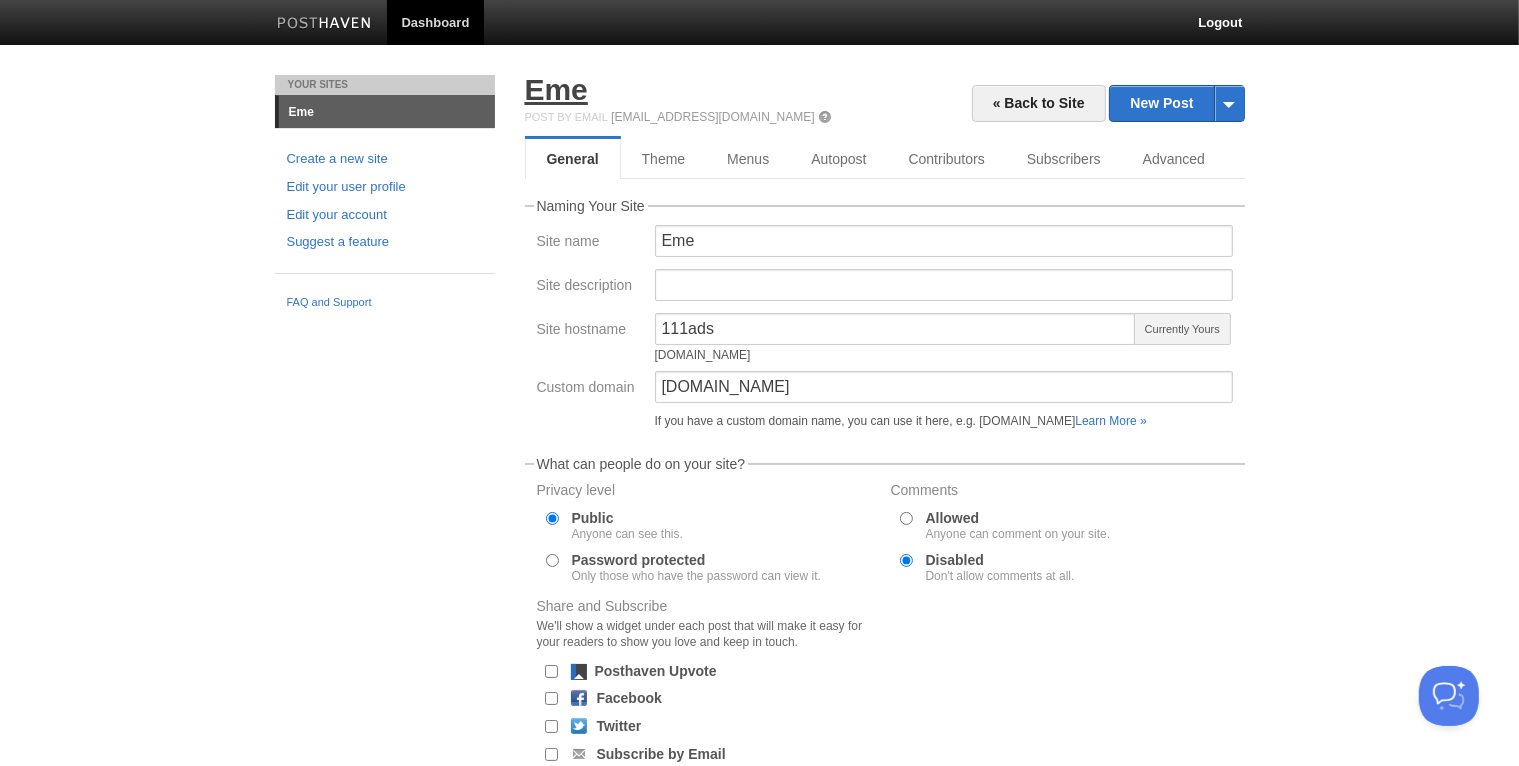 click on "Eme" at bounding box center [556, 89] 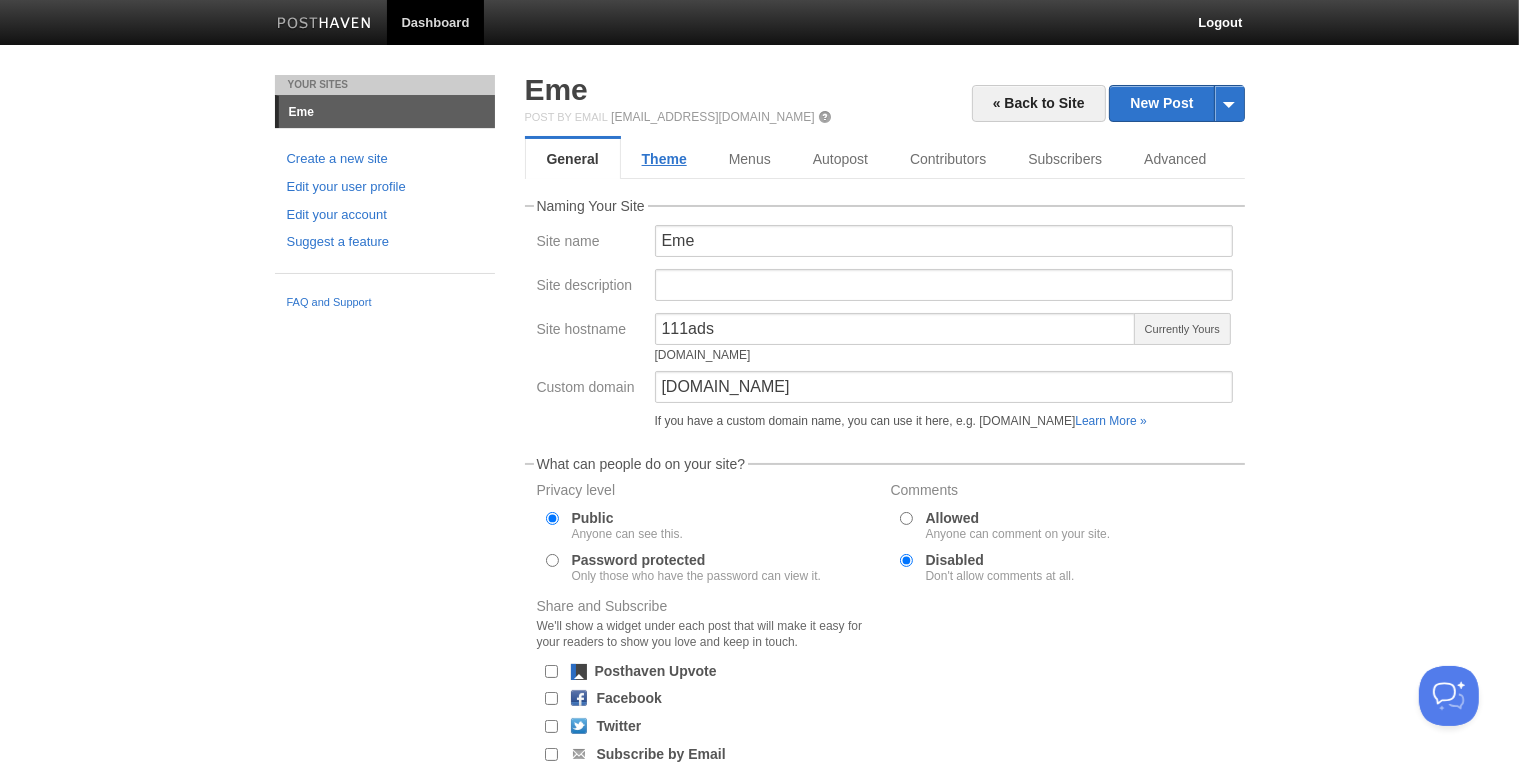 click on "Theme" at bounding box center [664, 159] 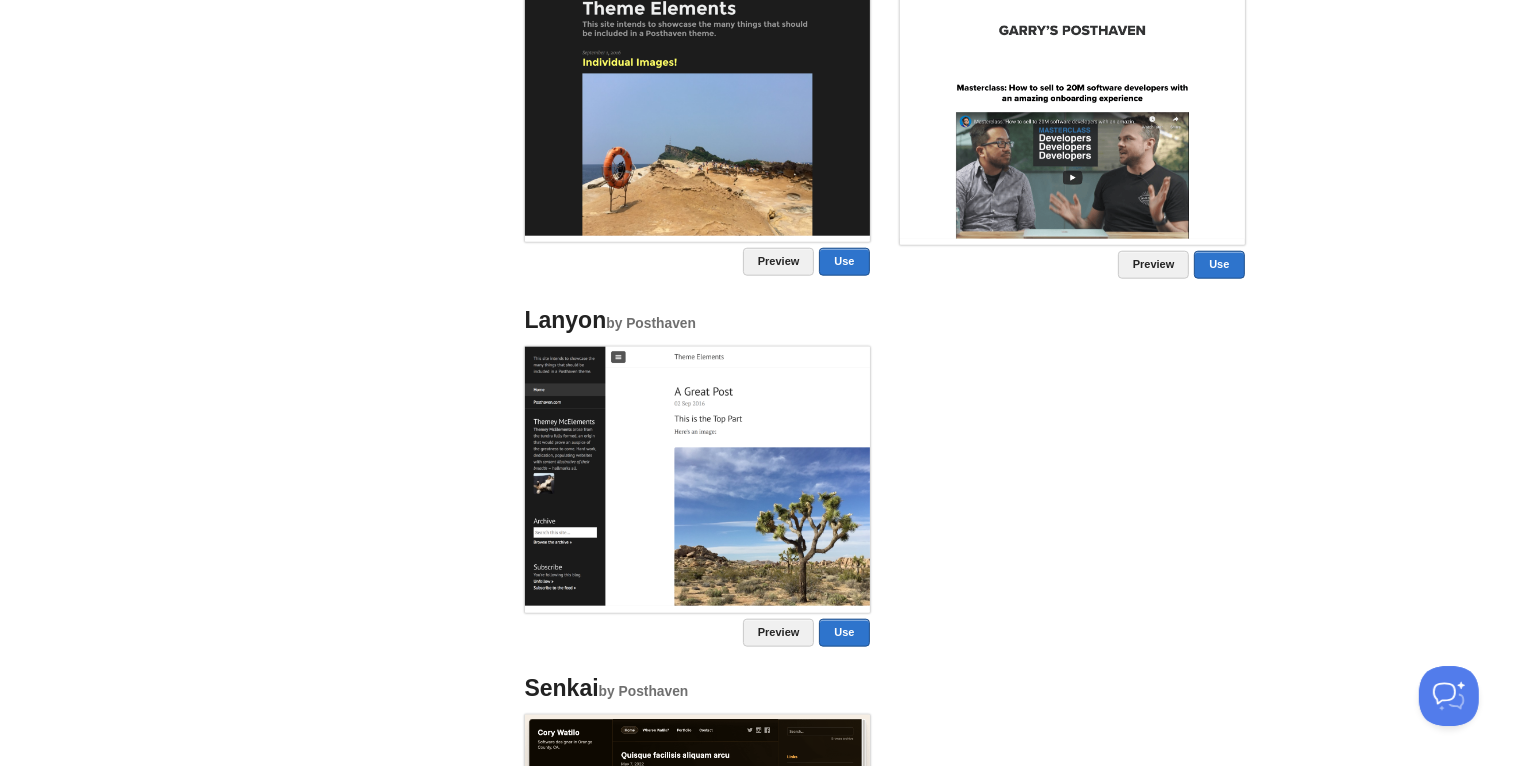 scroll, scrollTop: 2428, scrollLeft: 0, axis: vertical 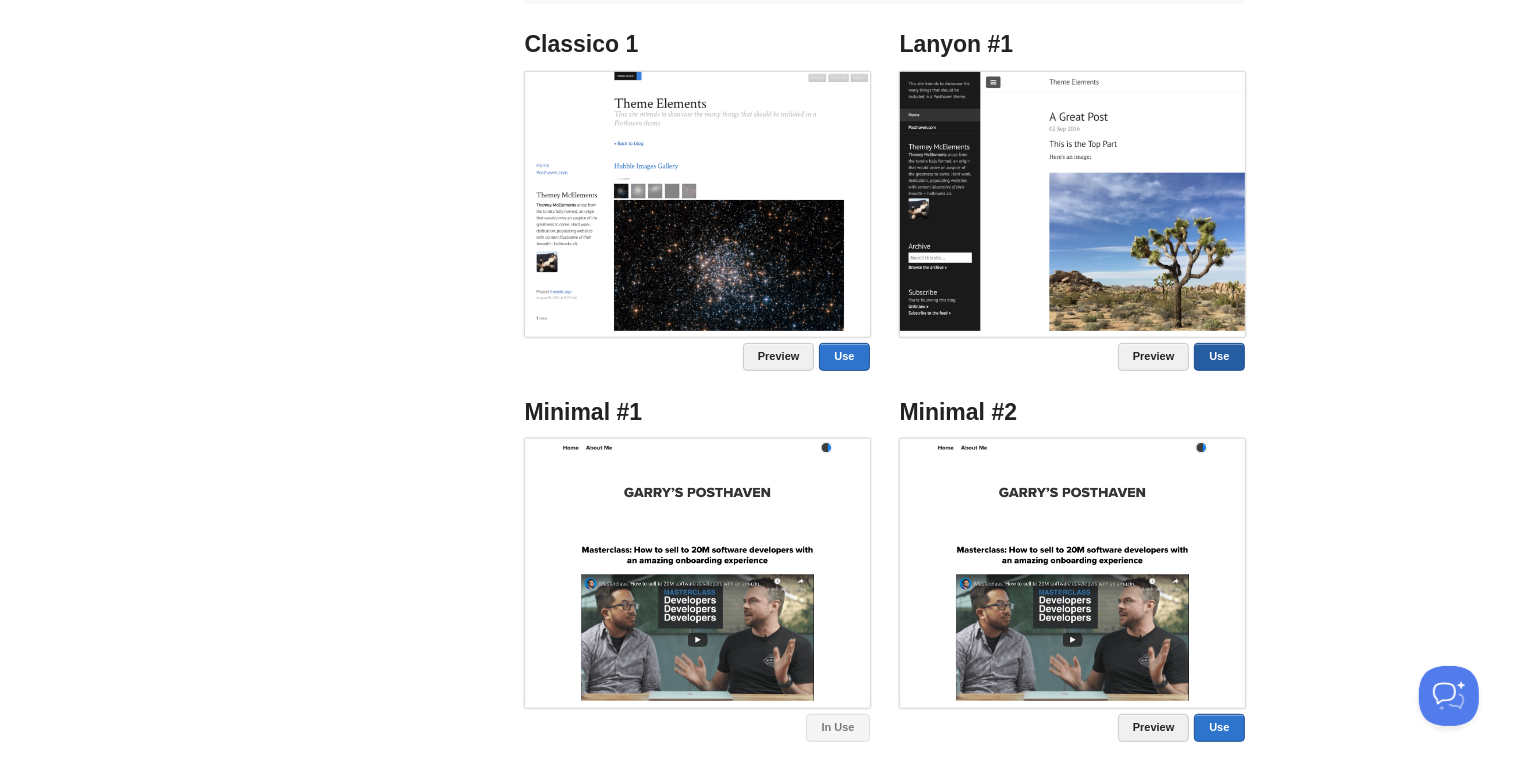 click on "Use" at bounding box center (1219, 357) 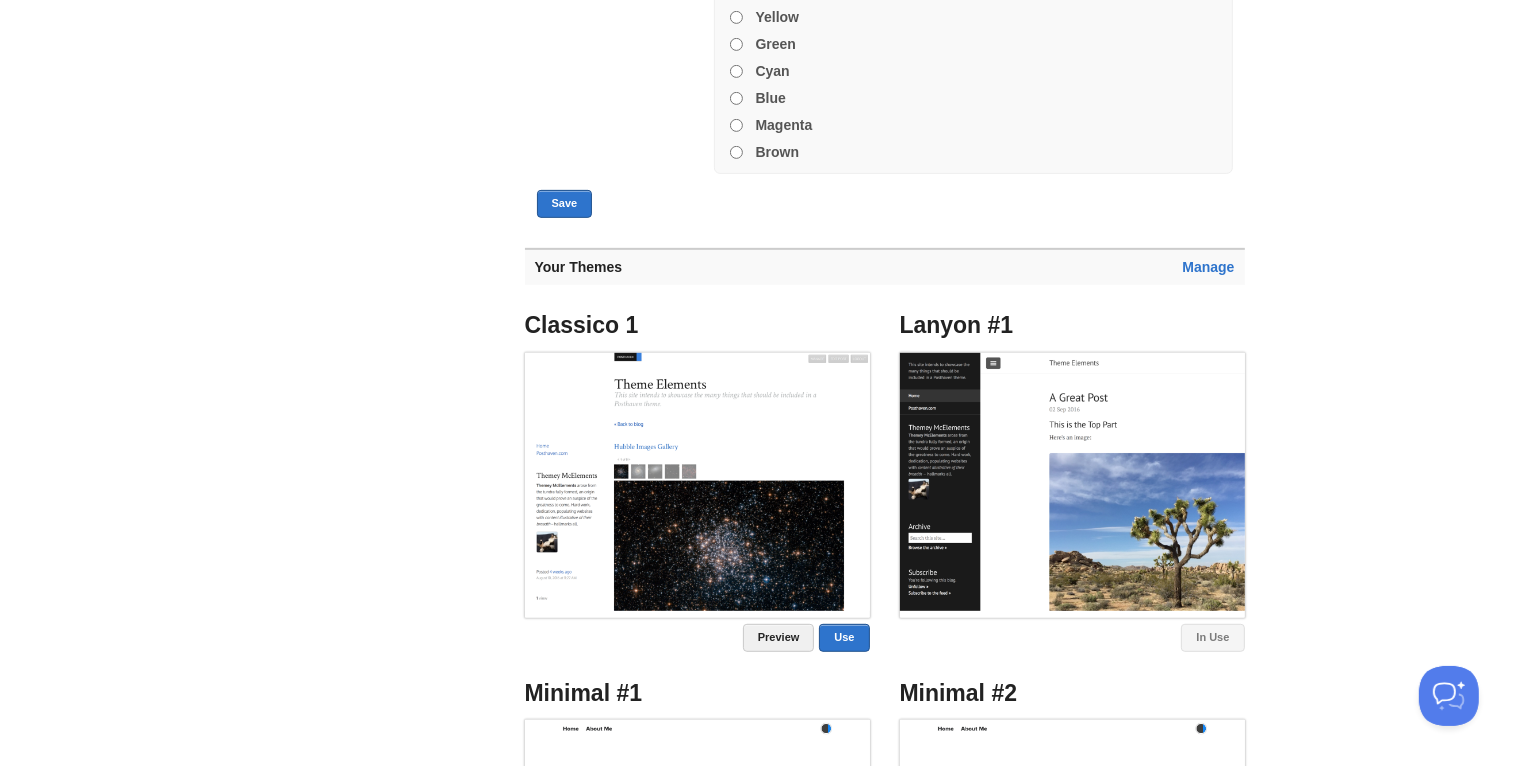 scroll, scrollTop: 199, scrollLeft: 0, axis: vertical 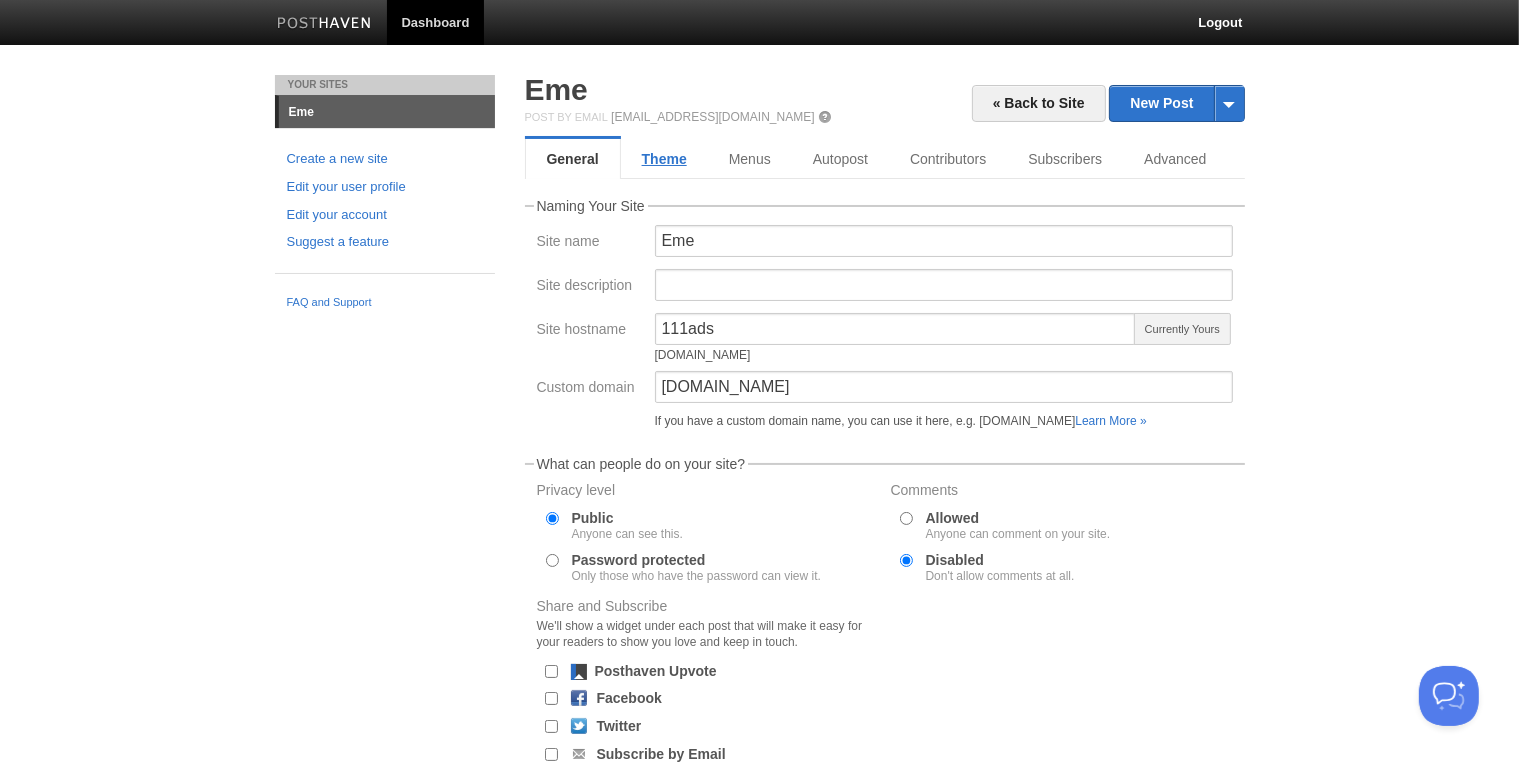 click on "Theme" at bounding box center (664, 159) 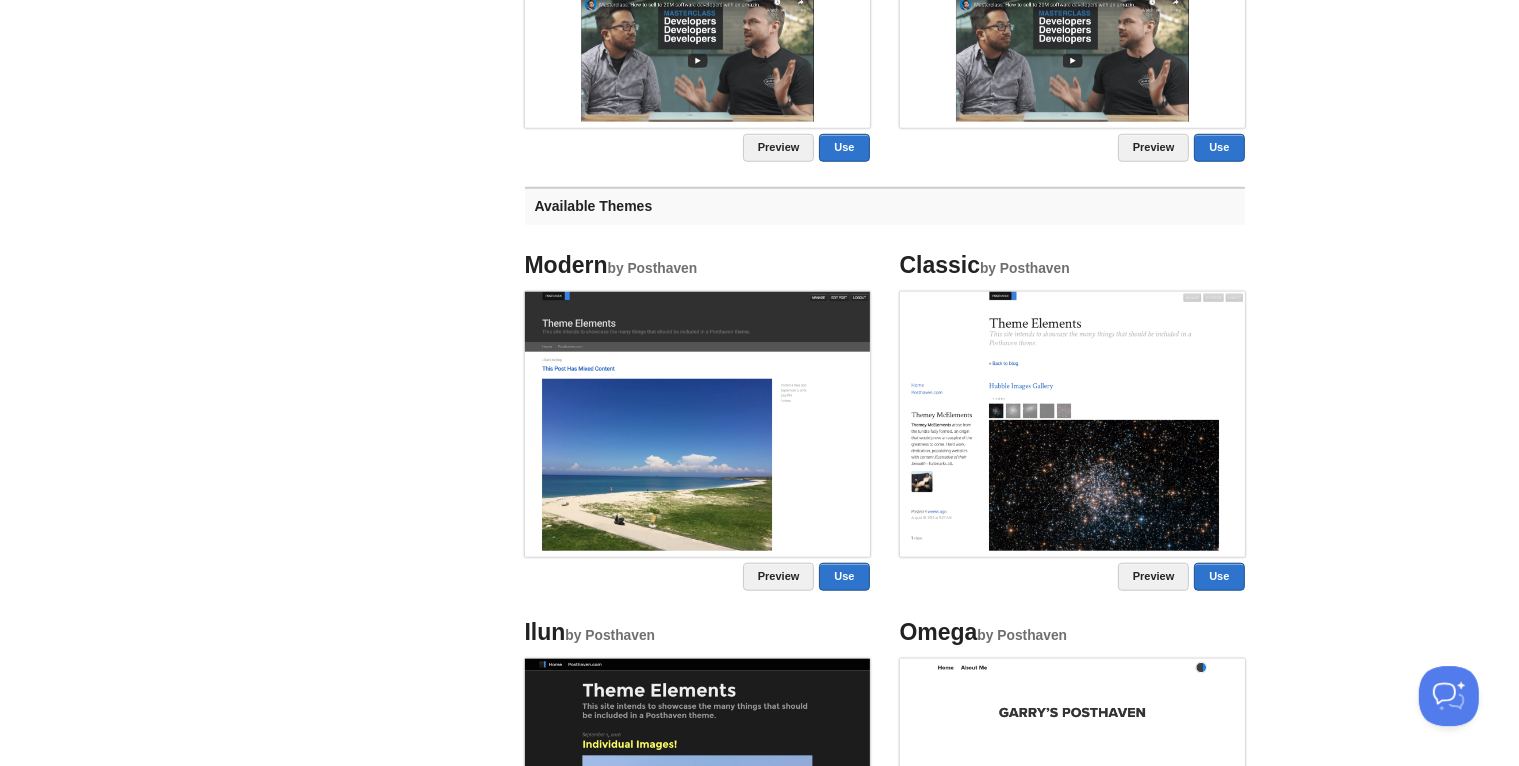 scroll, scrollTop: 1589, scrollLeft: 0, axis: vertical 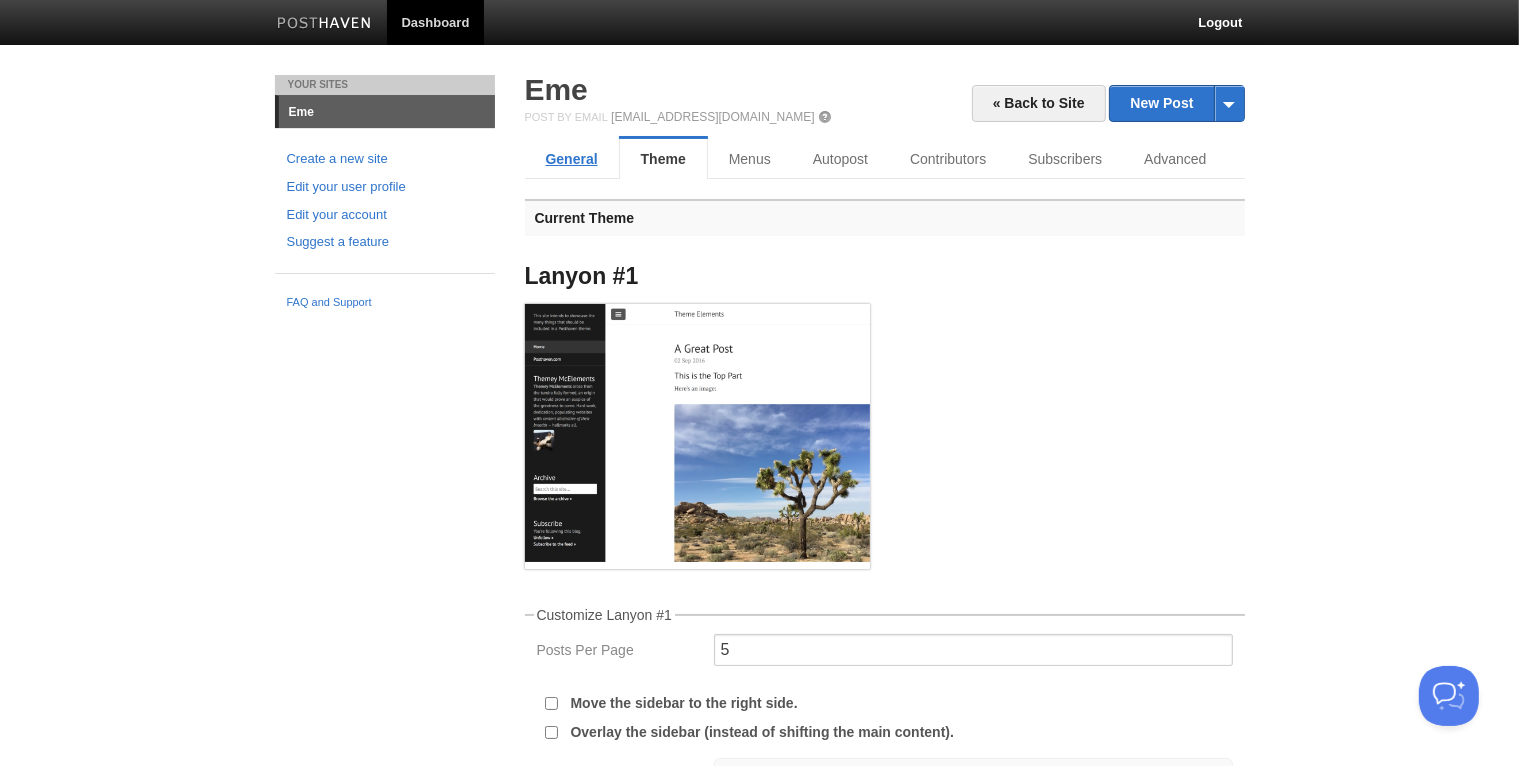 click on "General" at bounding box center (572, 159) 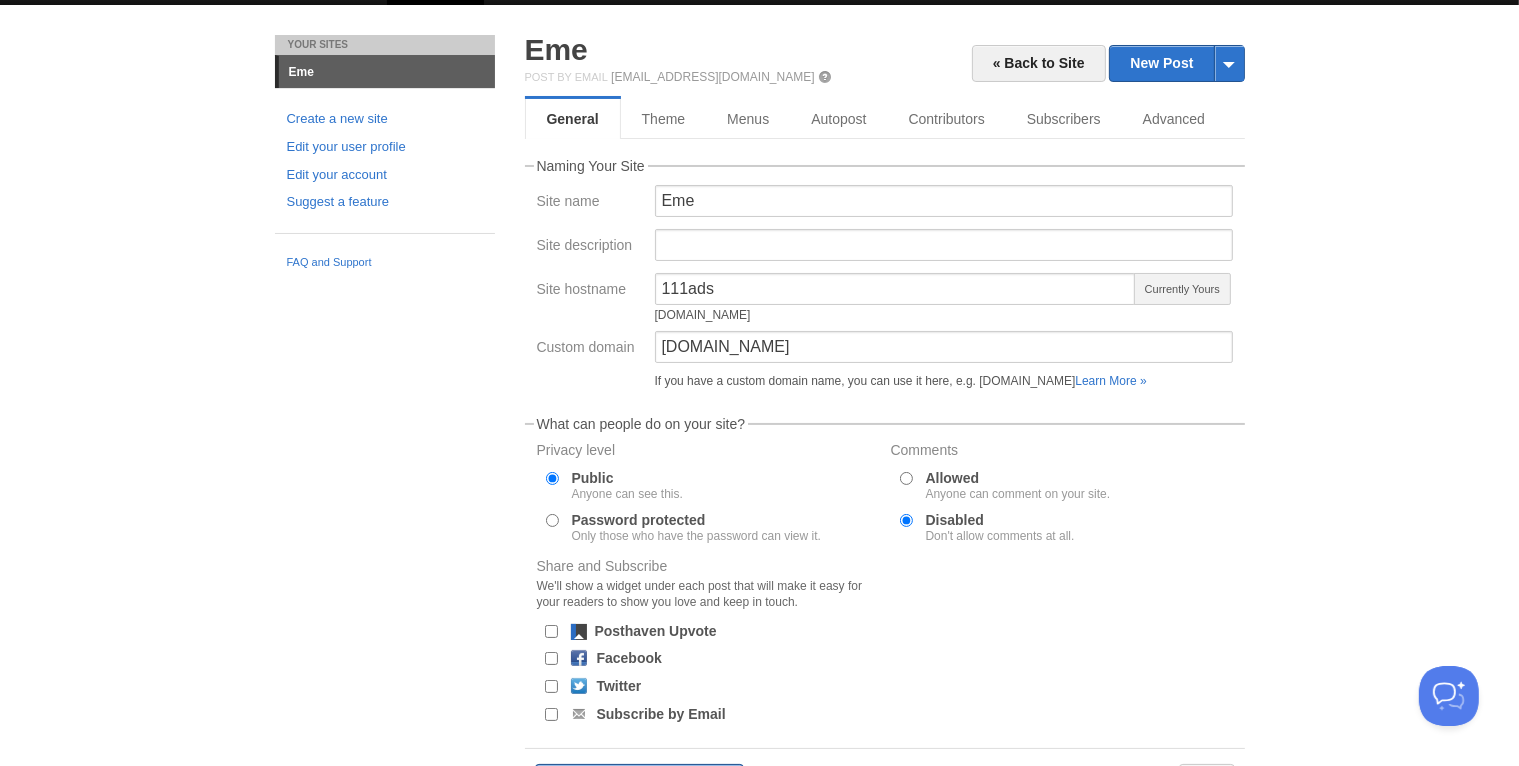 scroll, scrollTop: 0, scrollLeft: 0, axis: both 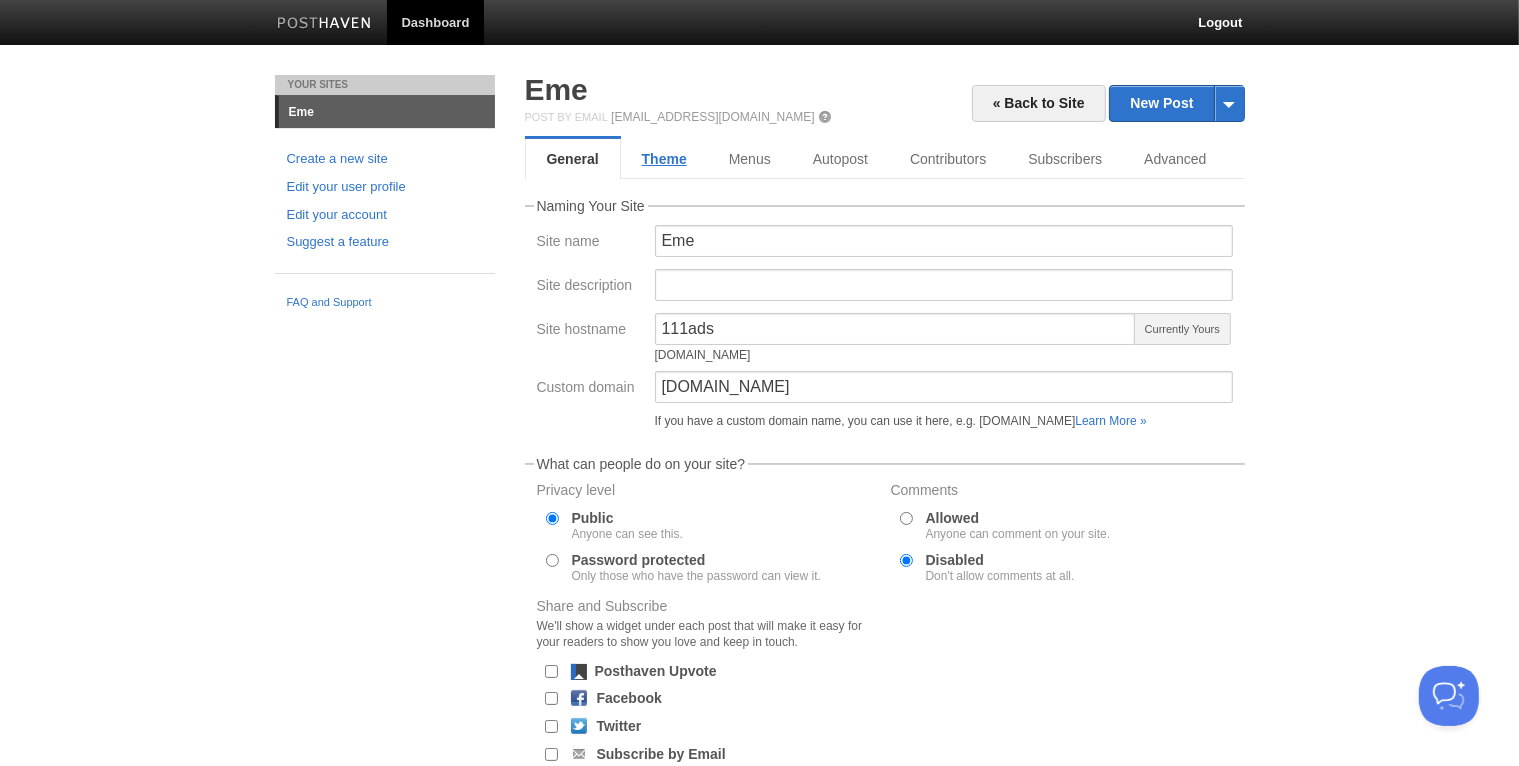 click on "Theme" at bounding box center (664, 159) 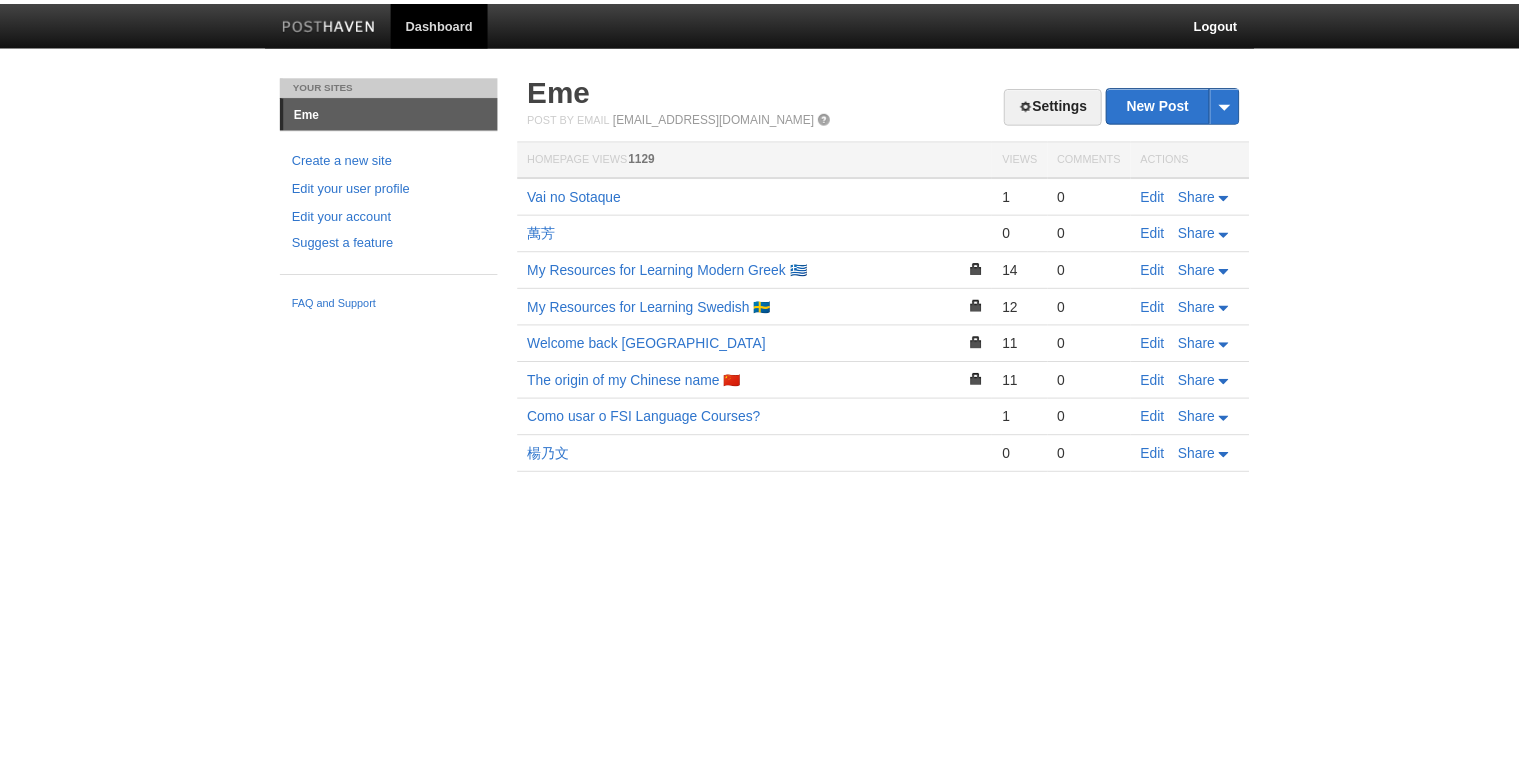 scroll, scrollTop: 0, scrollLeft: 0, axis: both 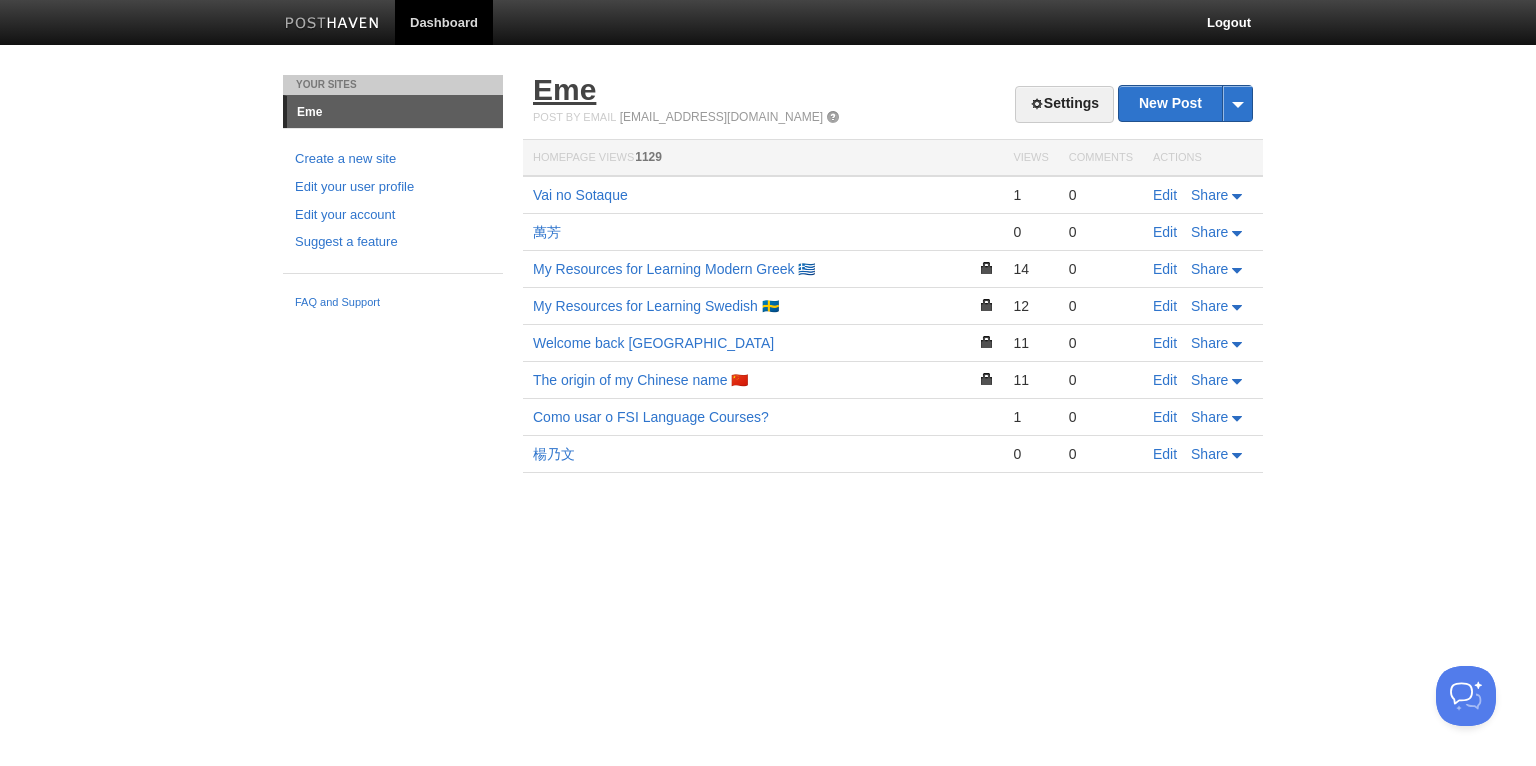 click on "Eme" at bounding box center (564, 89) 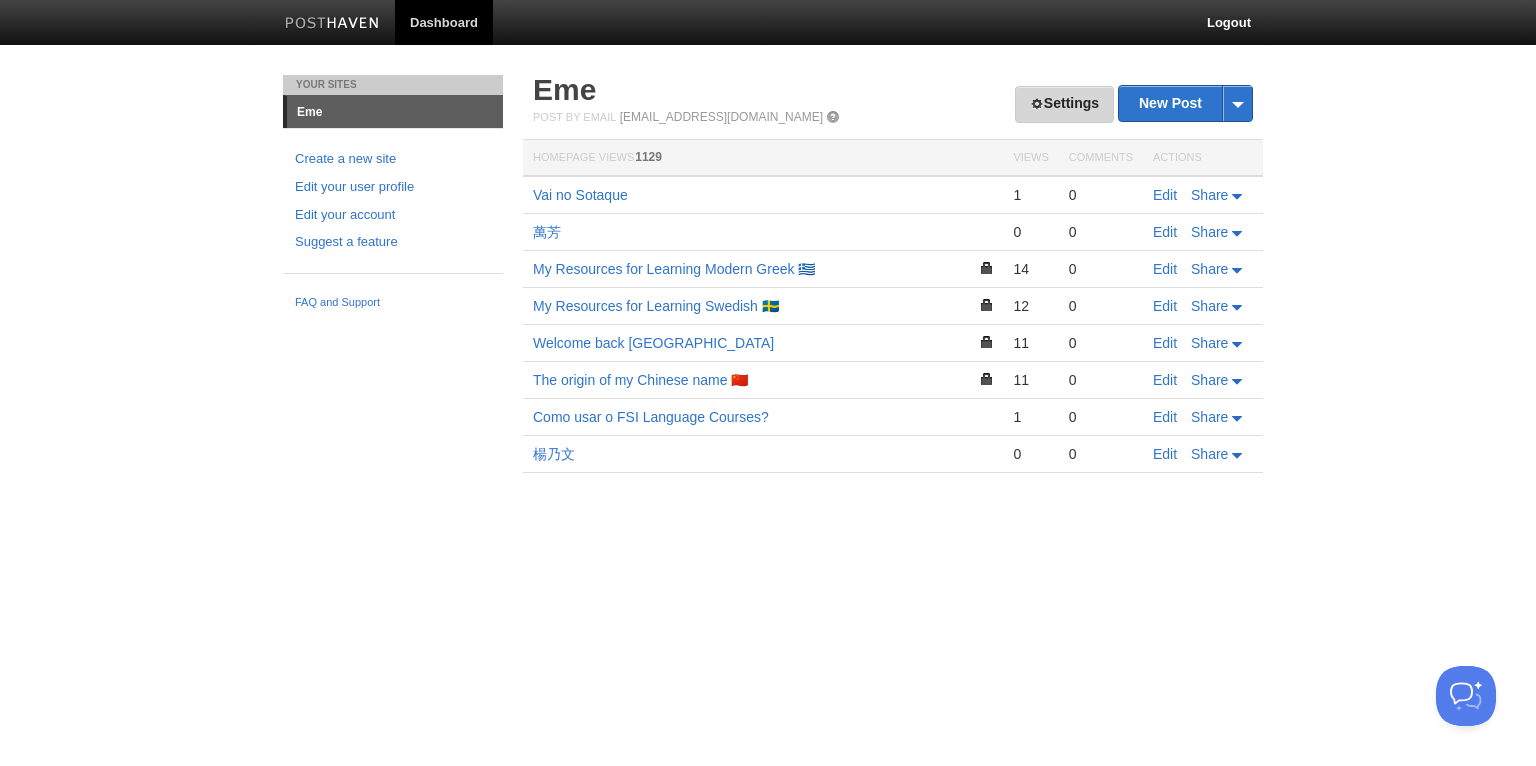 click on "Settings" at bounding box center [1064, 104] 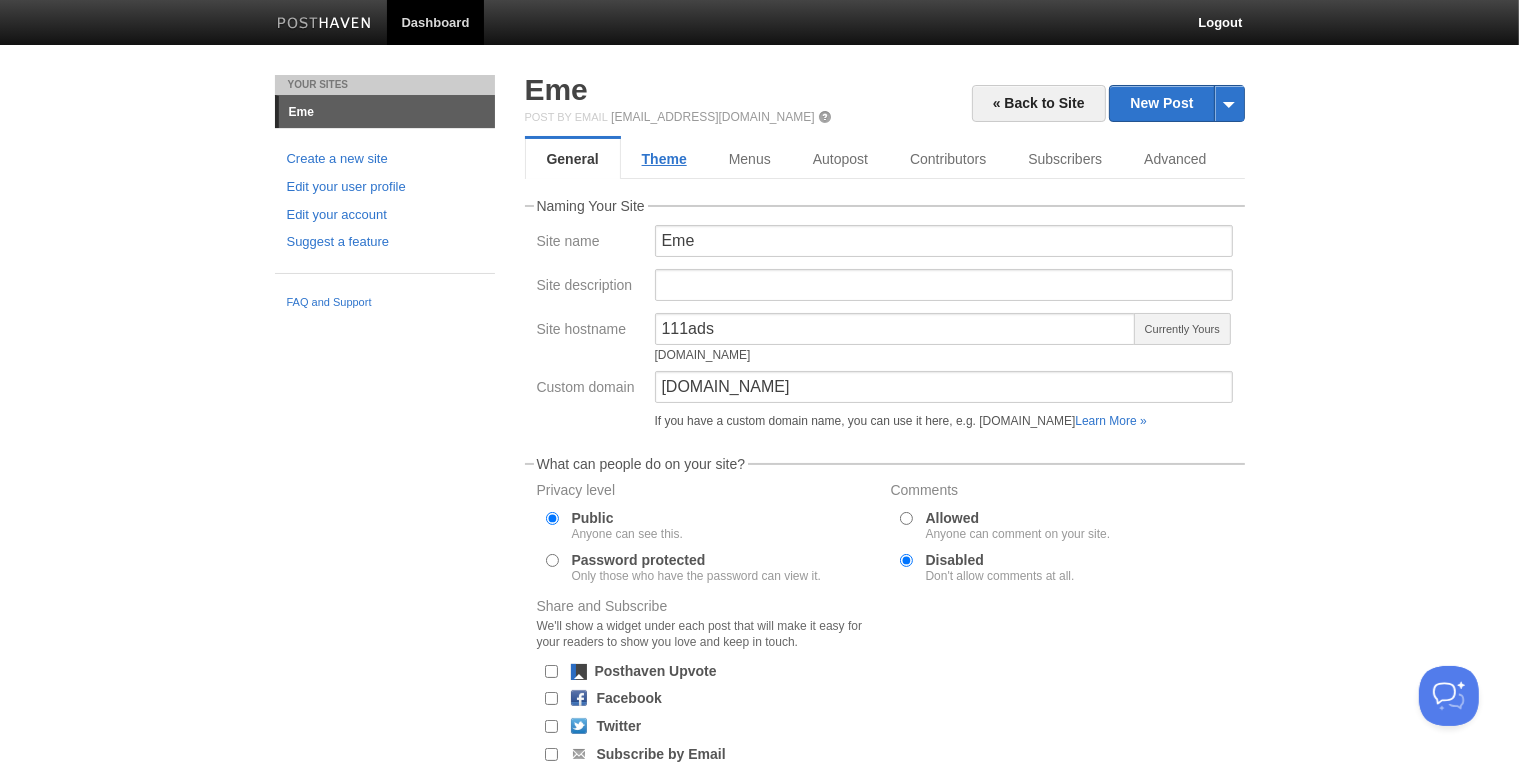 click on "Theme" at bounding box center (664, 159) 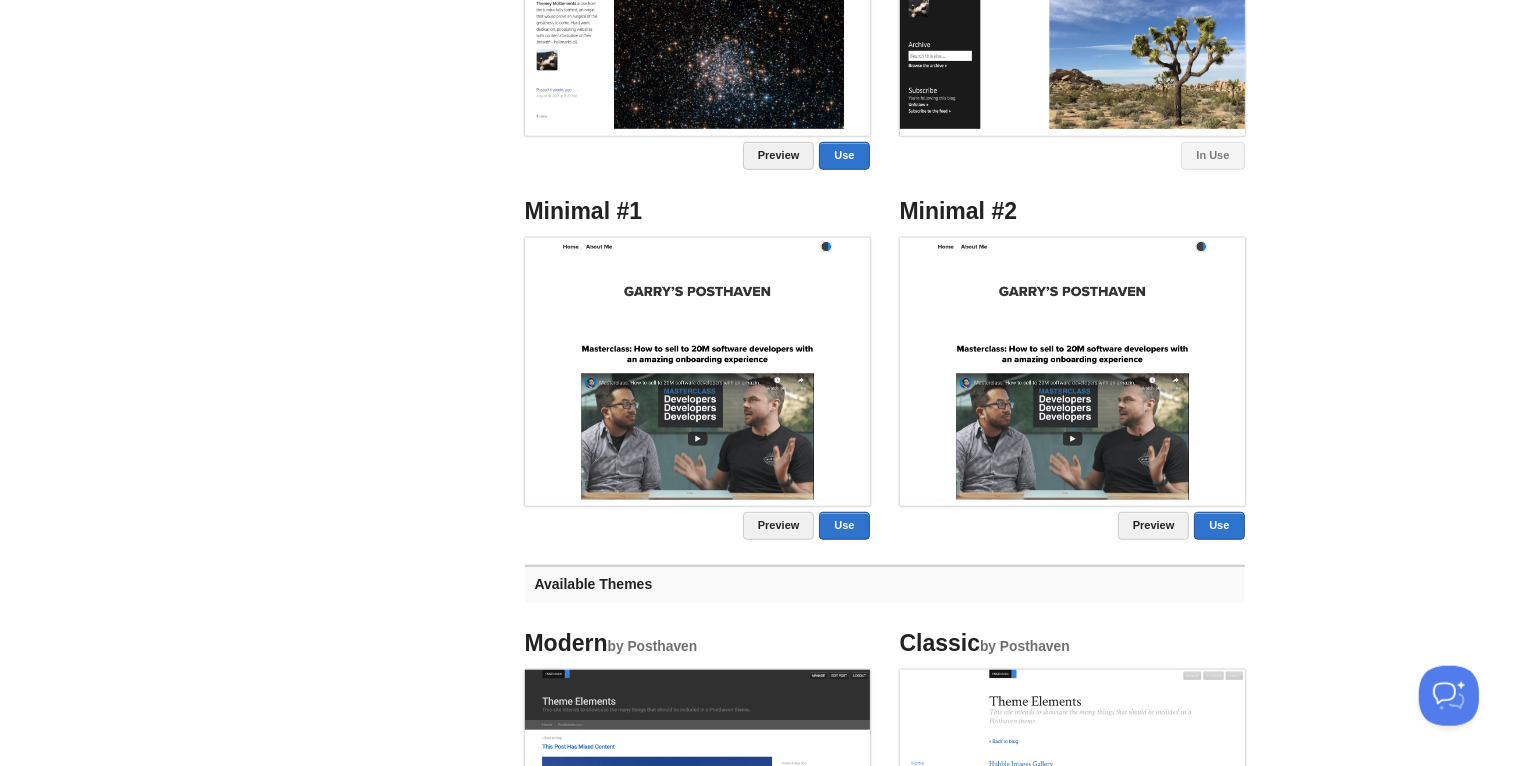 scroll, scrollTop: 1372, scrollLeft: 0, axis: vertical 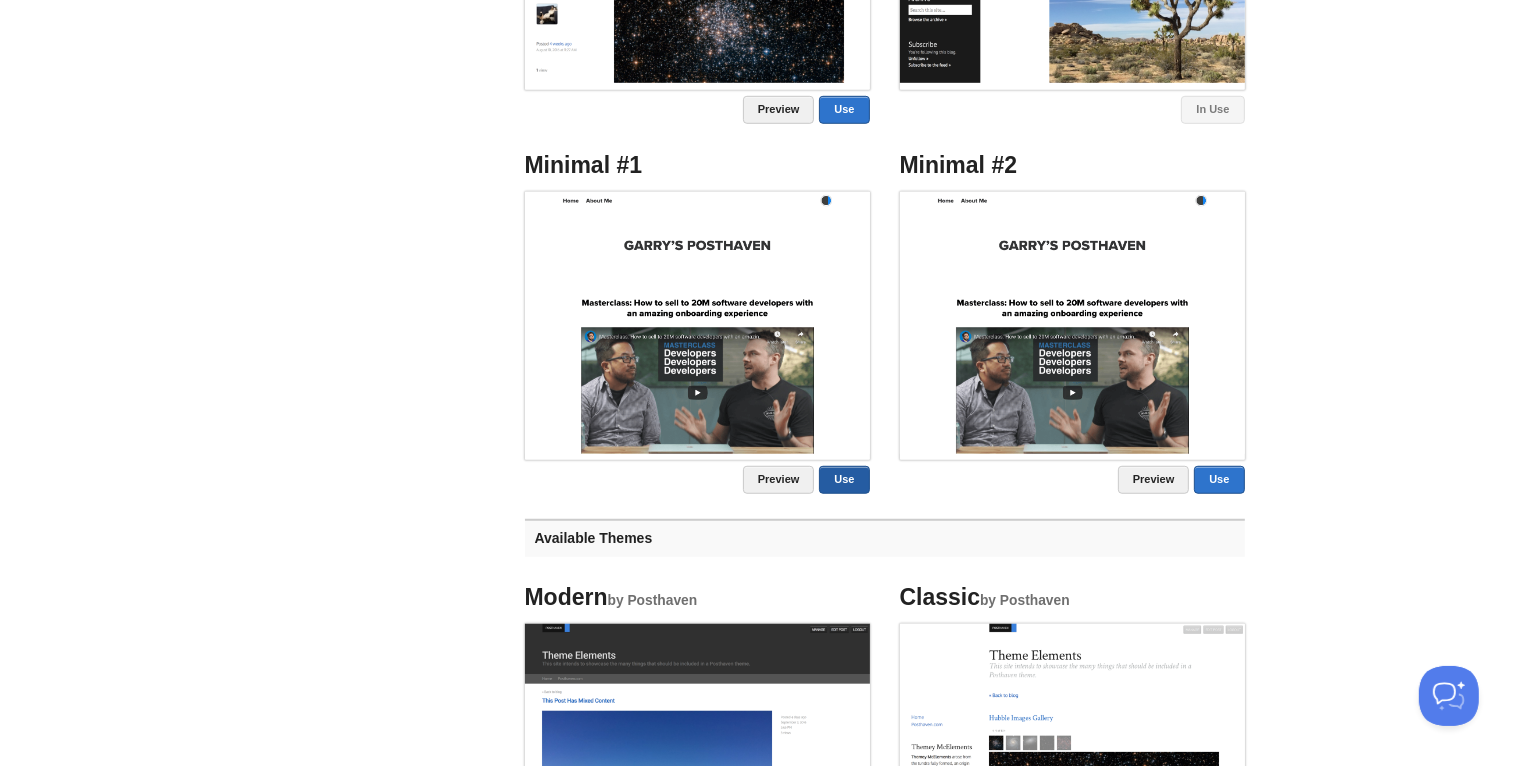 click on "Use" at bounding box center (844, 480) 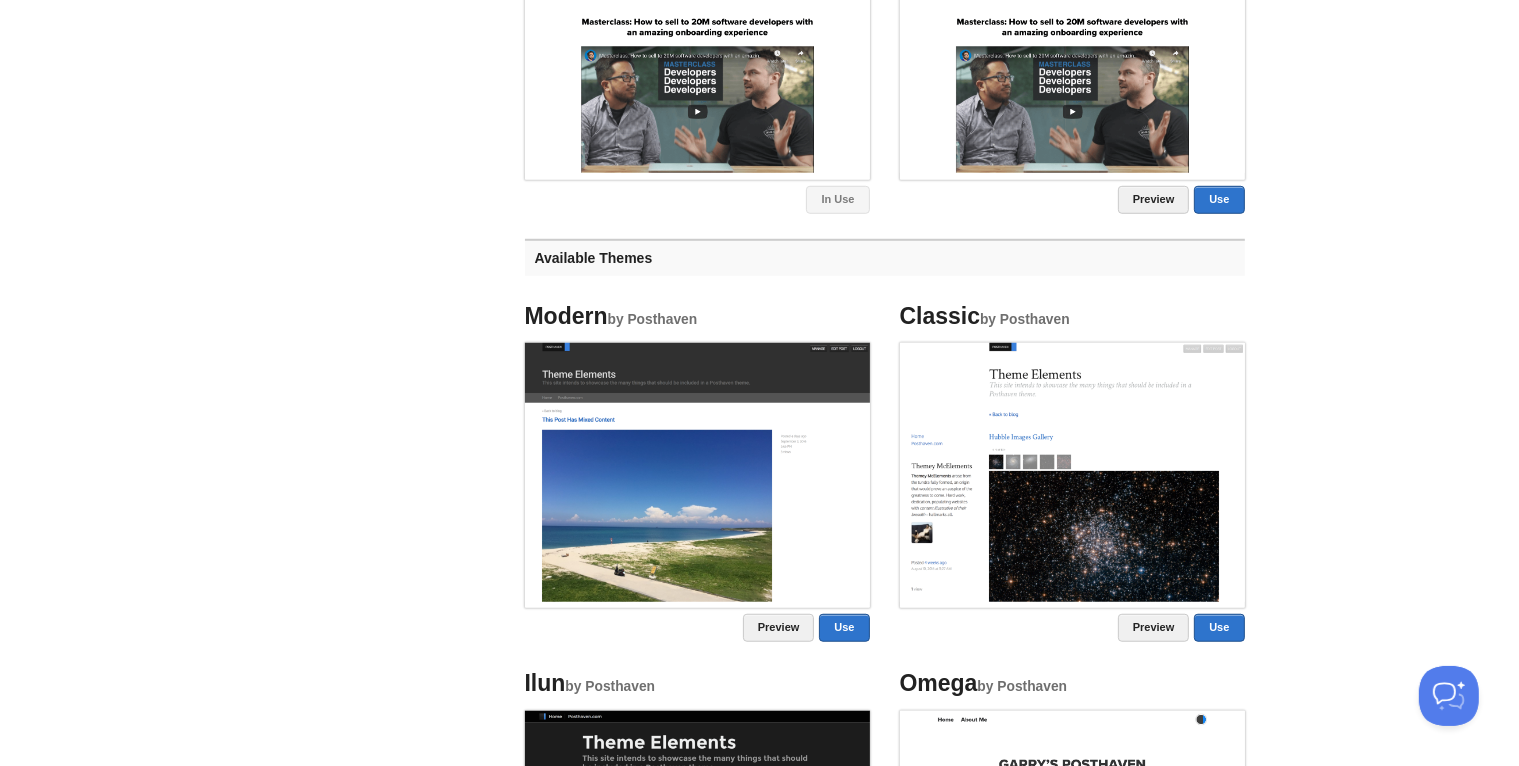 scroll, scrollTop: 199, scrollLeft: 0, axis: vertical 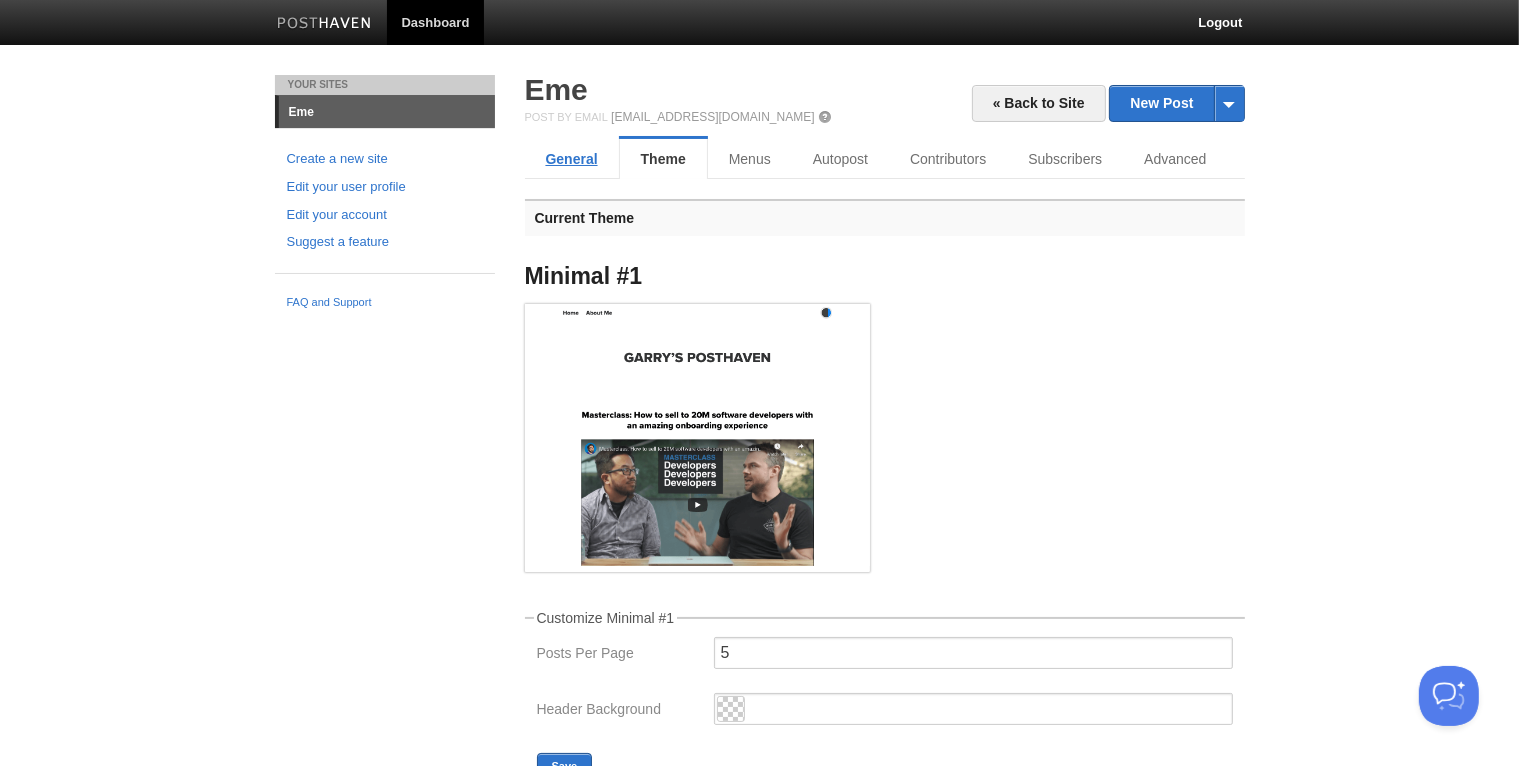 click on "General" at bounding box center [572, 159] 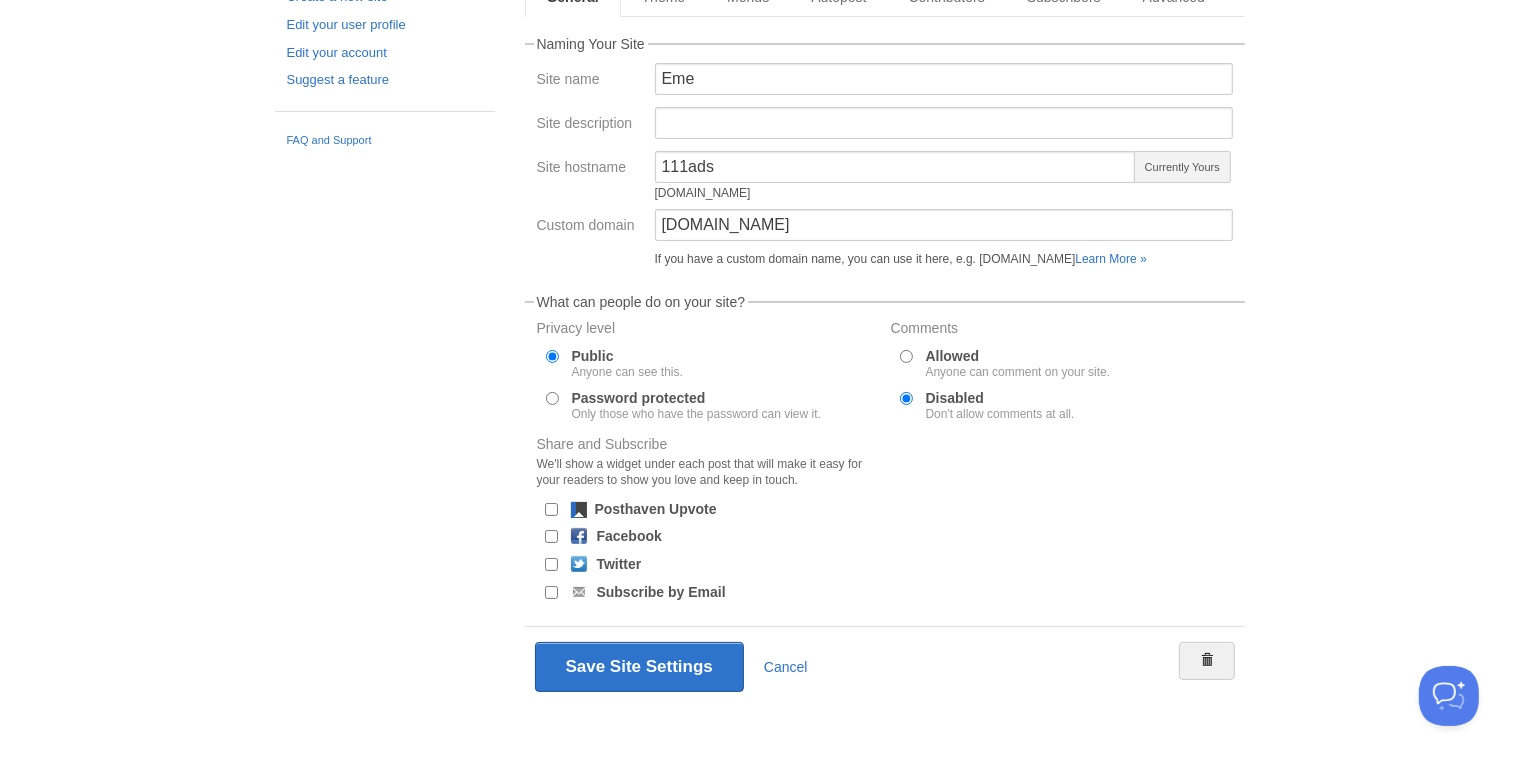 scroll, scrollTop: 0, scrollLeft: 0, axis: both 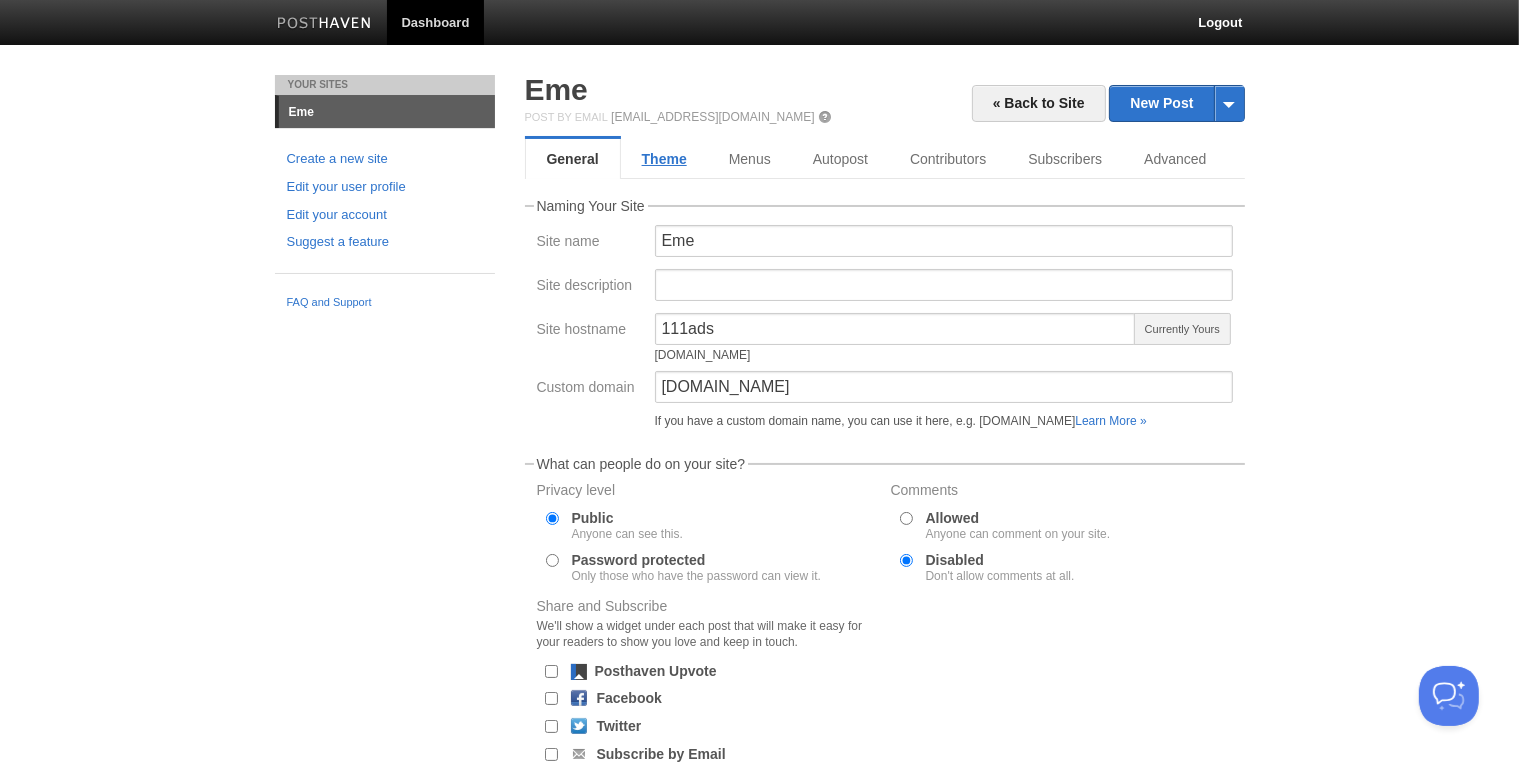 click on "Theme" at bounding box center (664, 159) 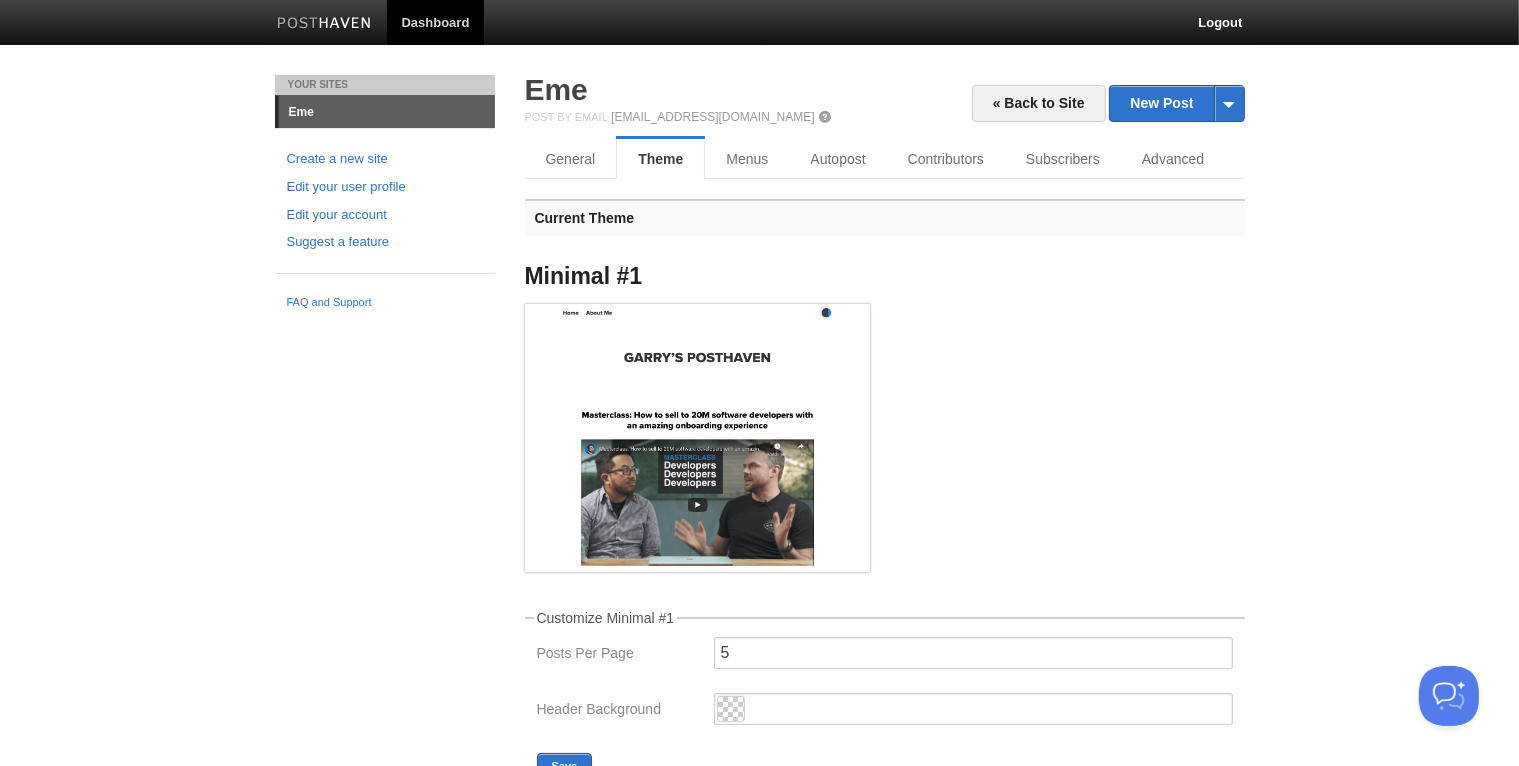 click on "Eme" at bounding box center (387, 112) 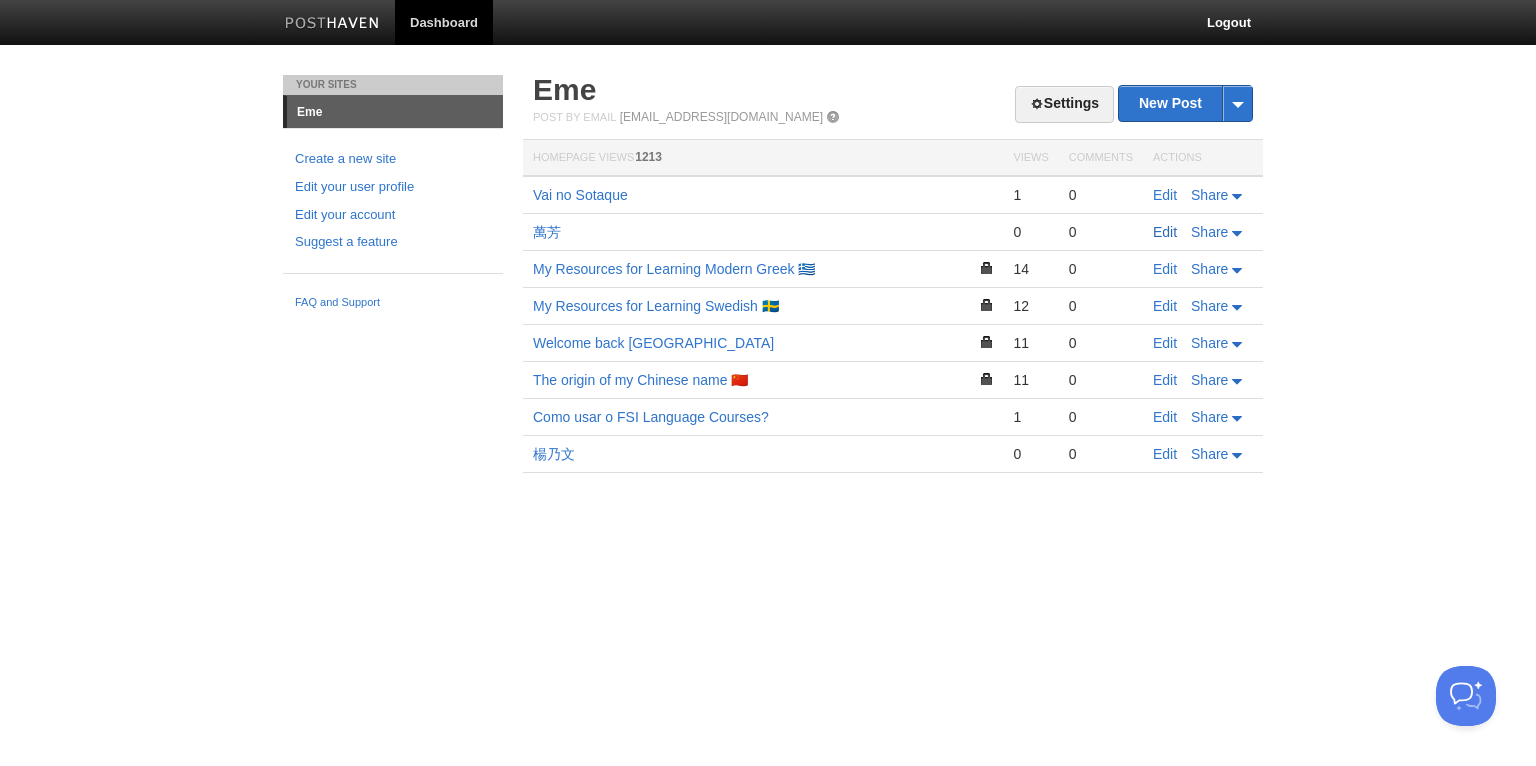 click on "Edit" at bounding box center (1165, 232) 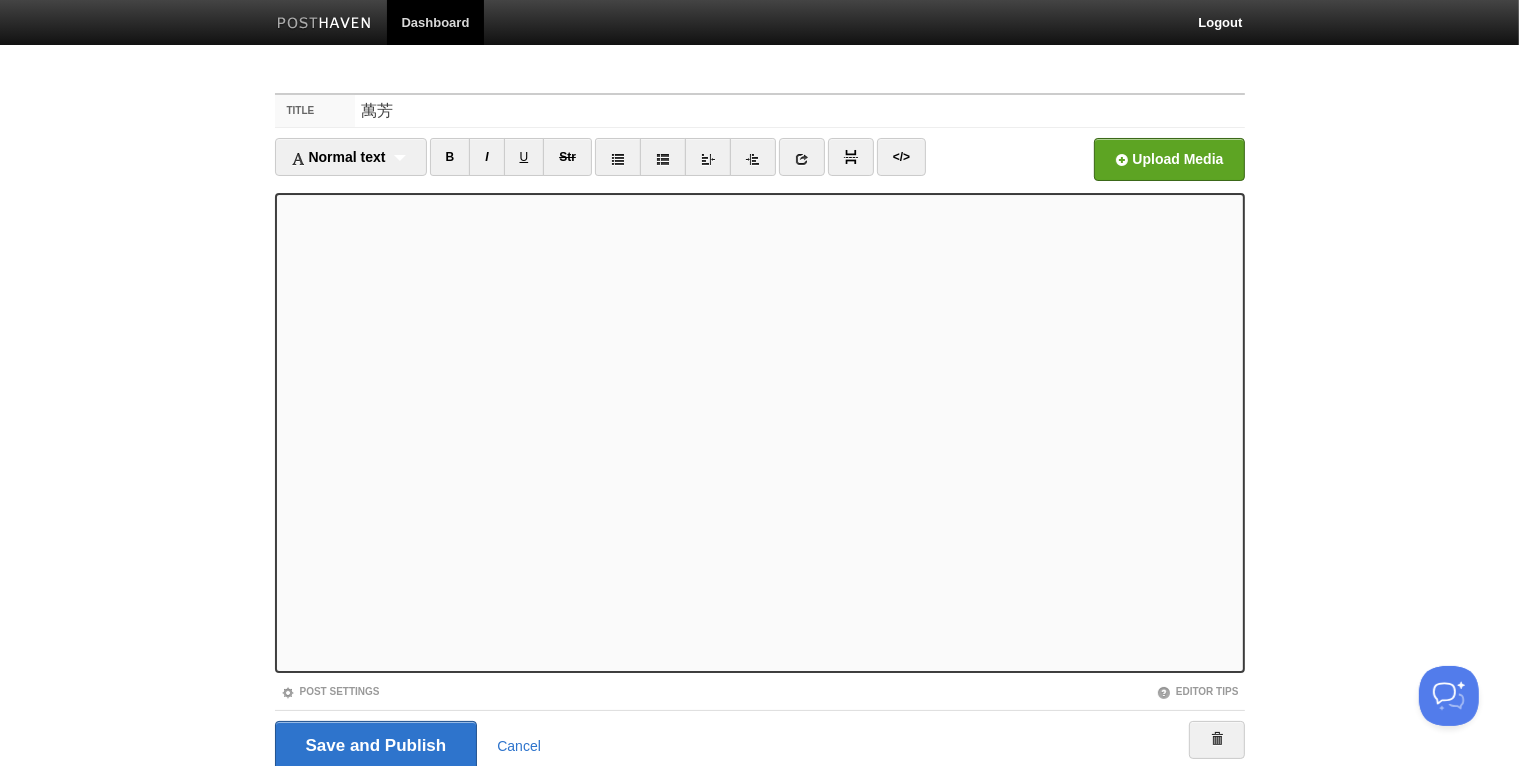 scroll, scrollTop: 74, scrollLeft: 0, axis: vertical 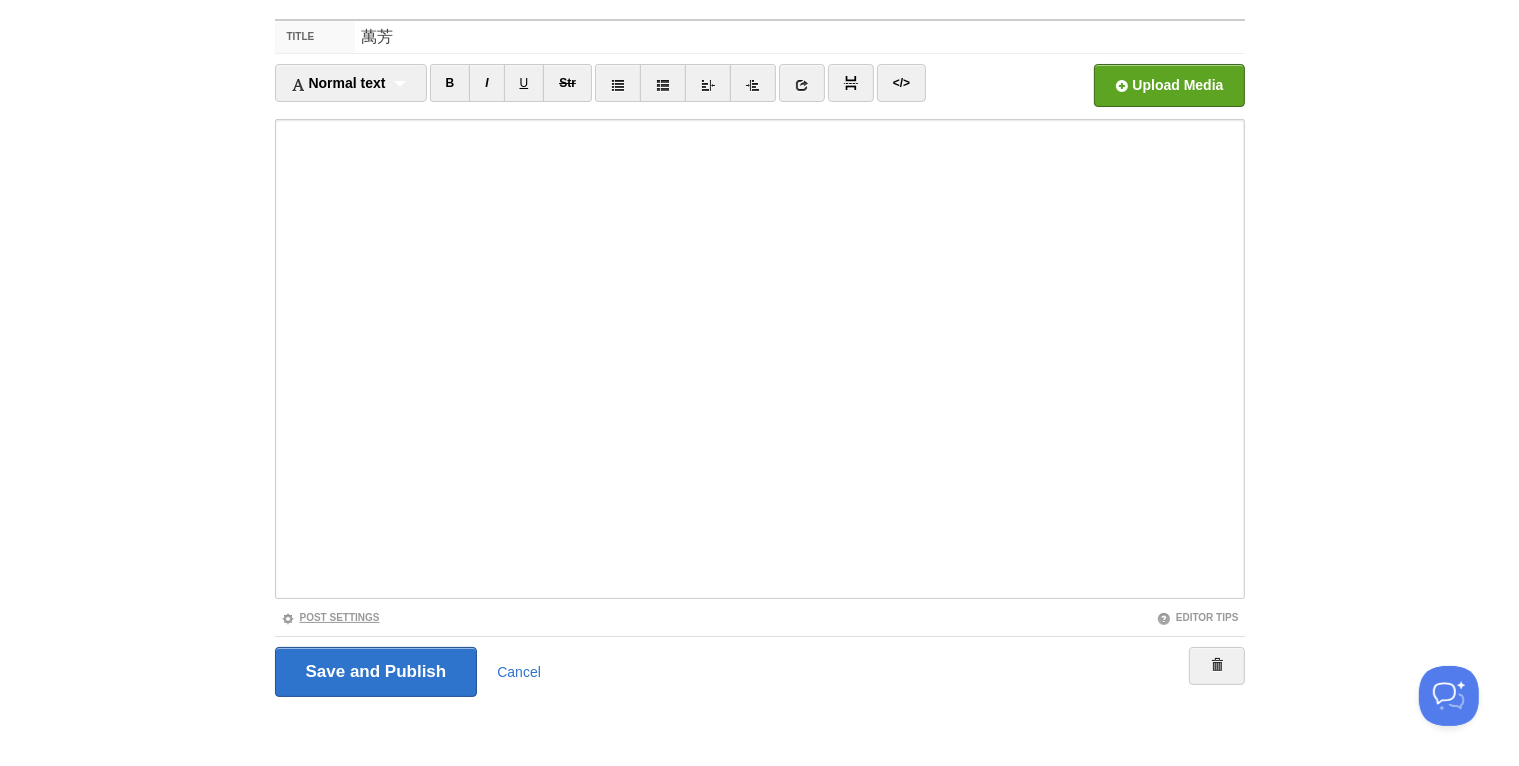 click at bounding box center [288, 619] 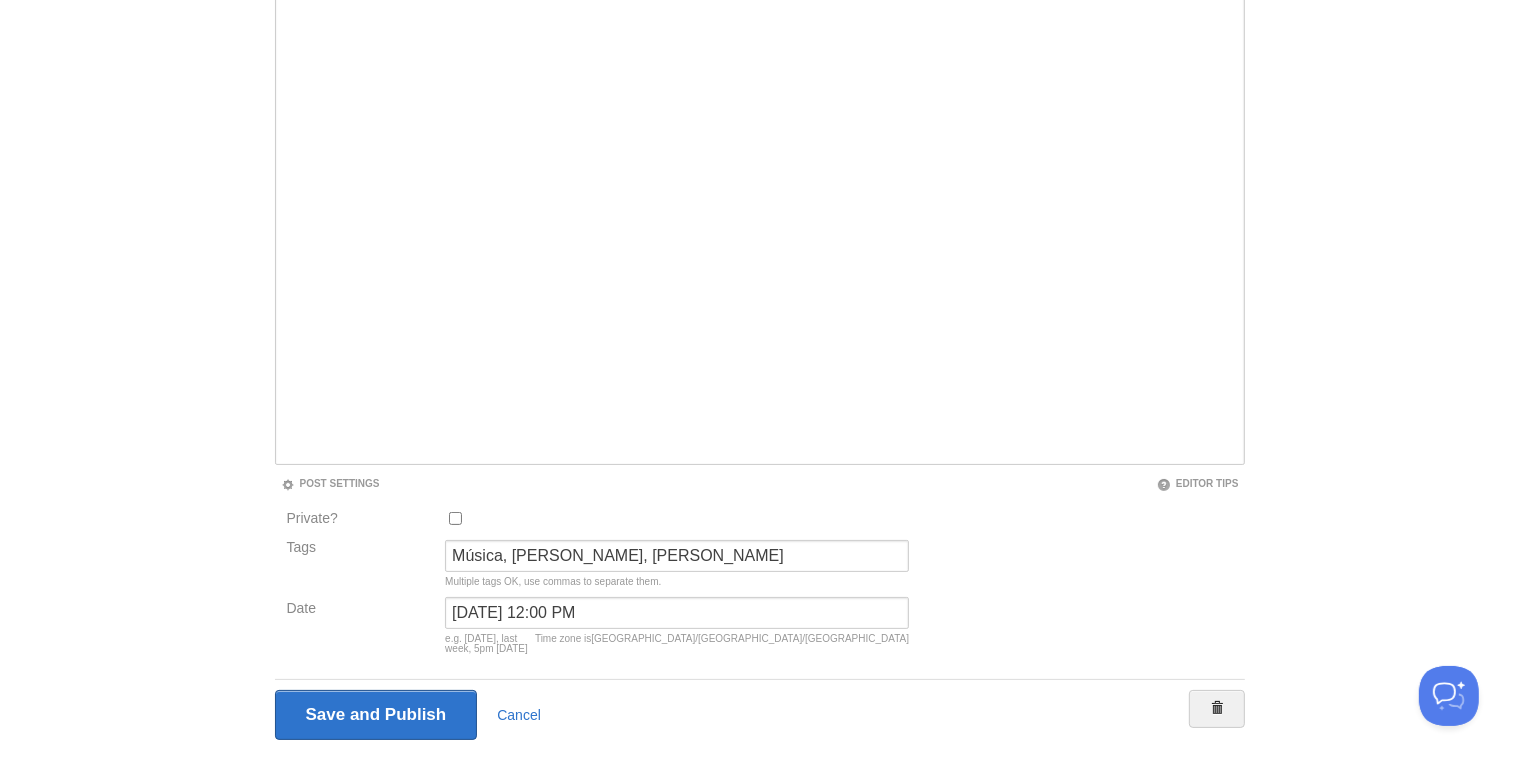 scroll, scrollTop: 241, scrollLeft: 0, axis: vertical 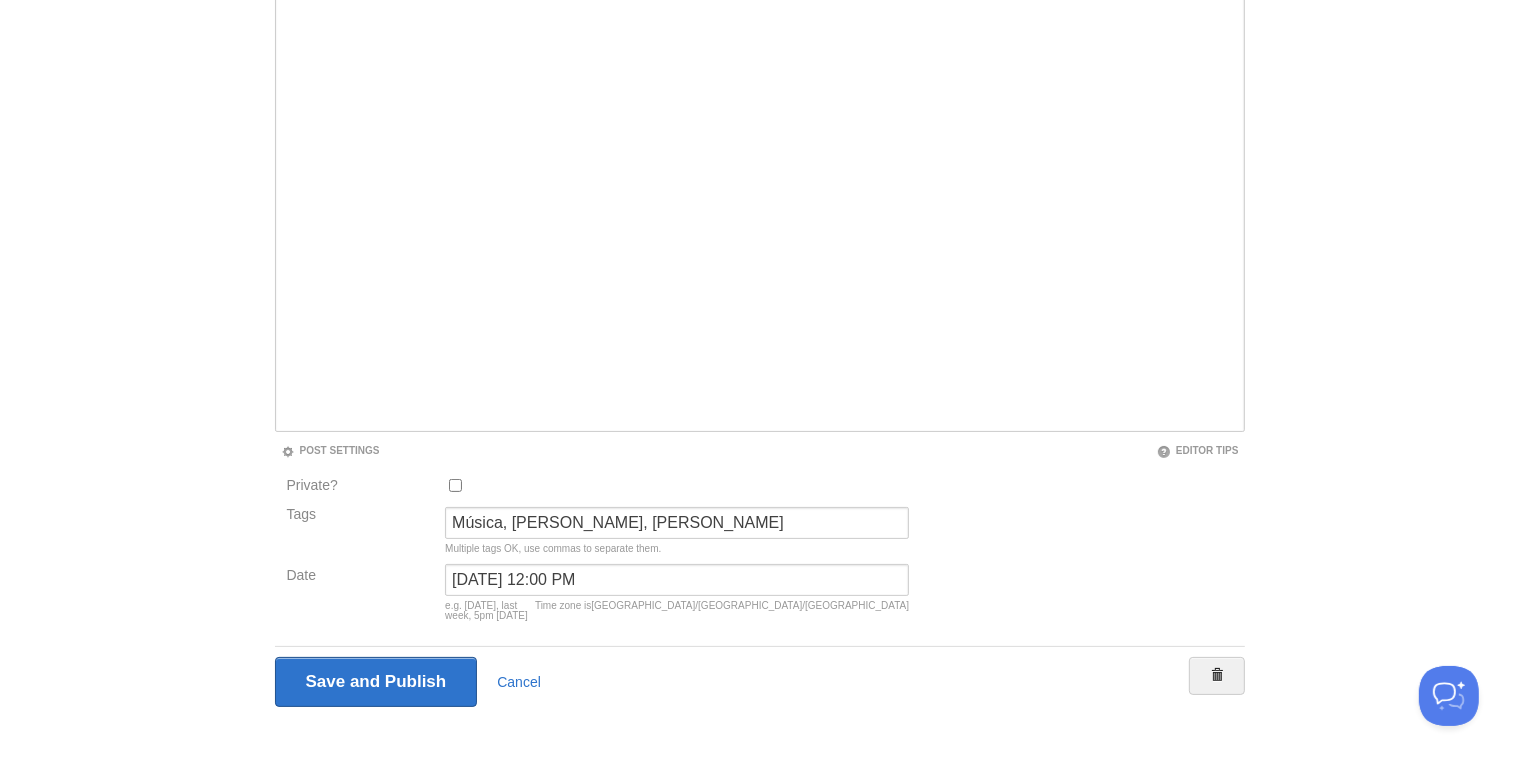 click on "Private?" at bounding box center [455, 485] 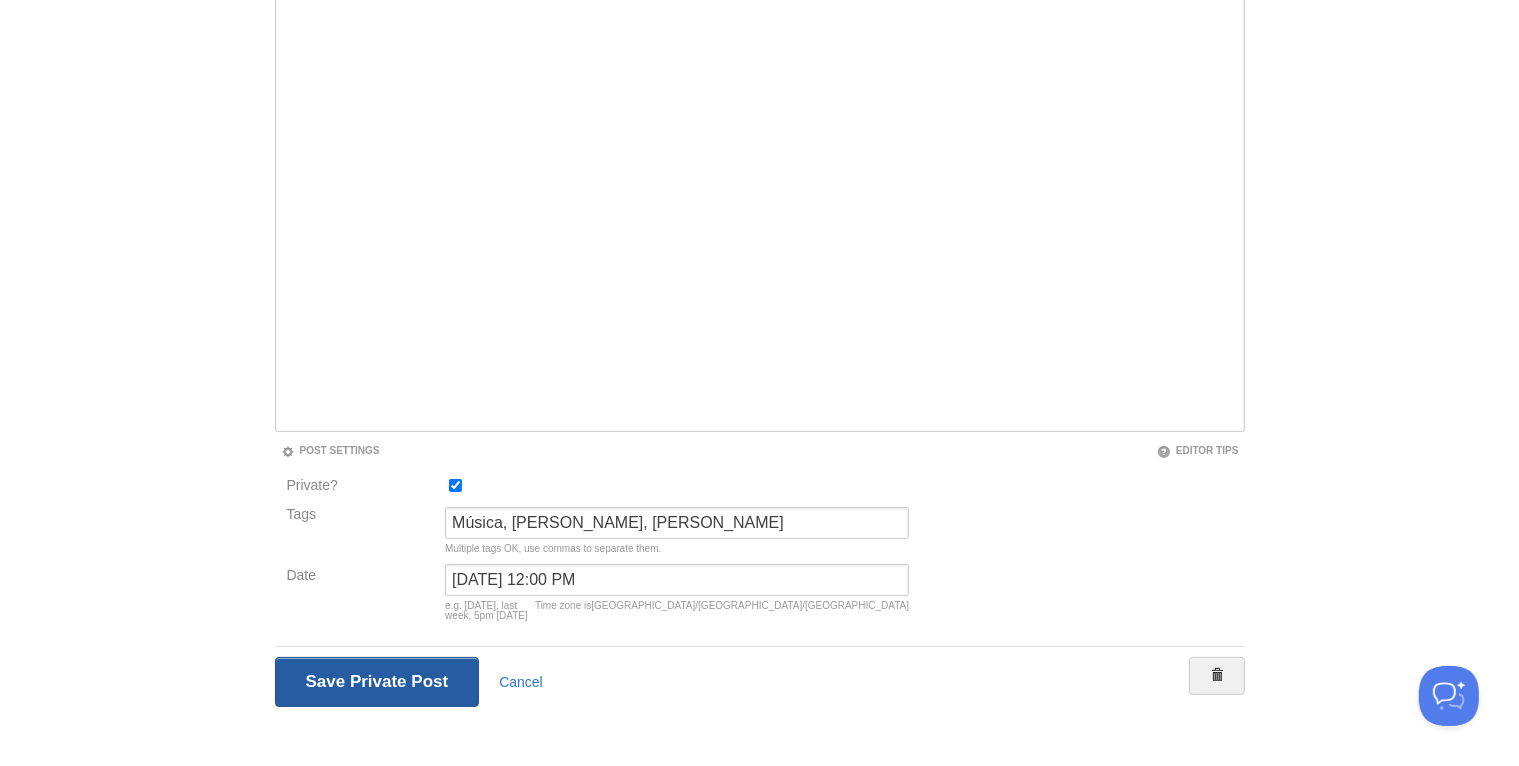 click on "Save and Publish" at bounding box center [377, 682] 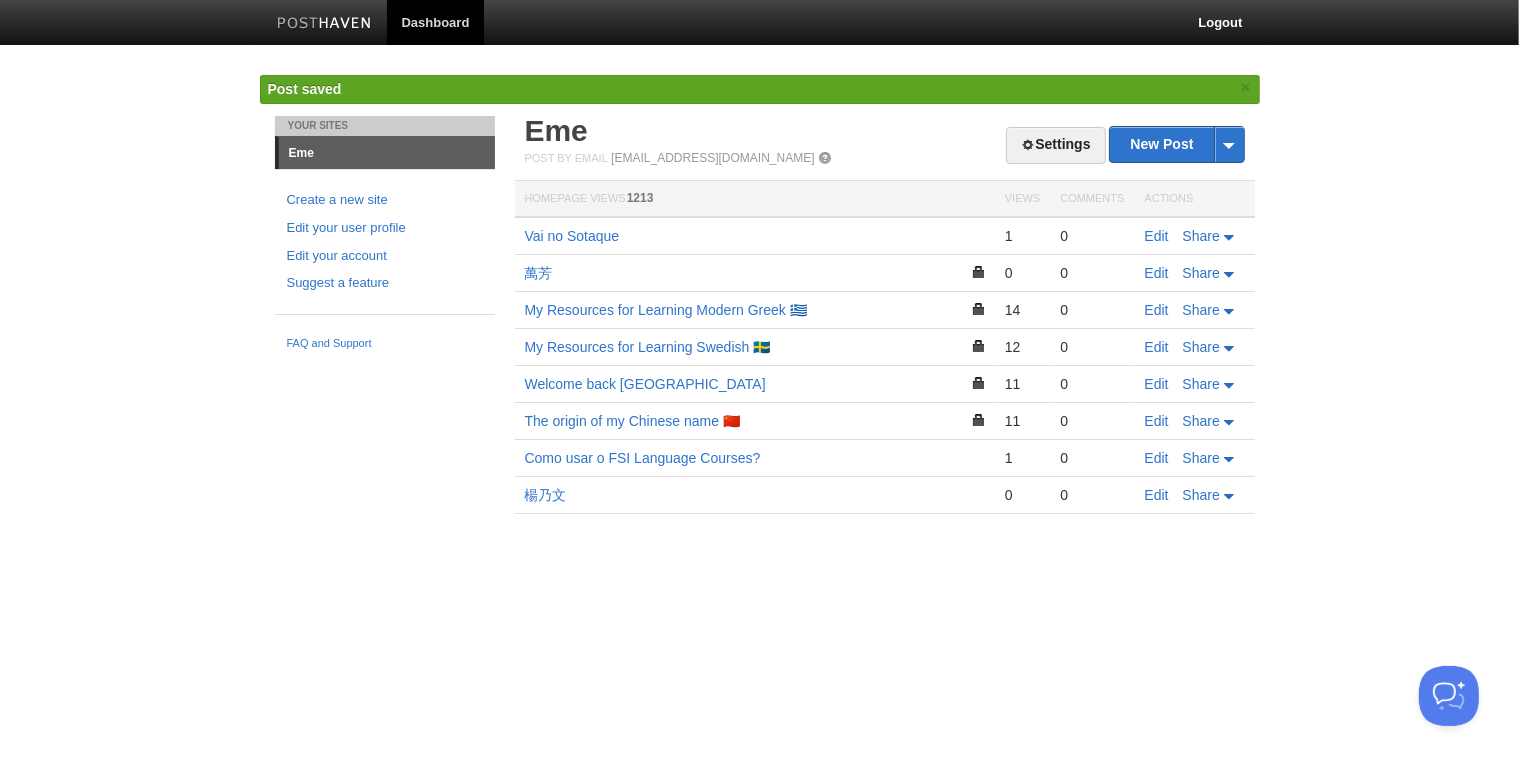 scroll, scrollTop: 0, scrollLeft: 0, axis: both 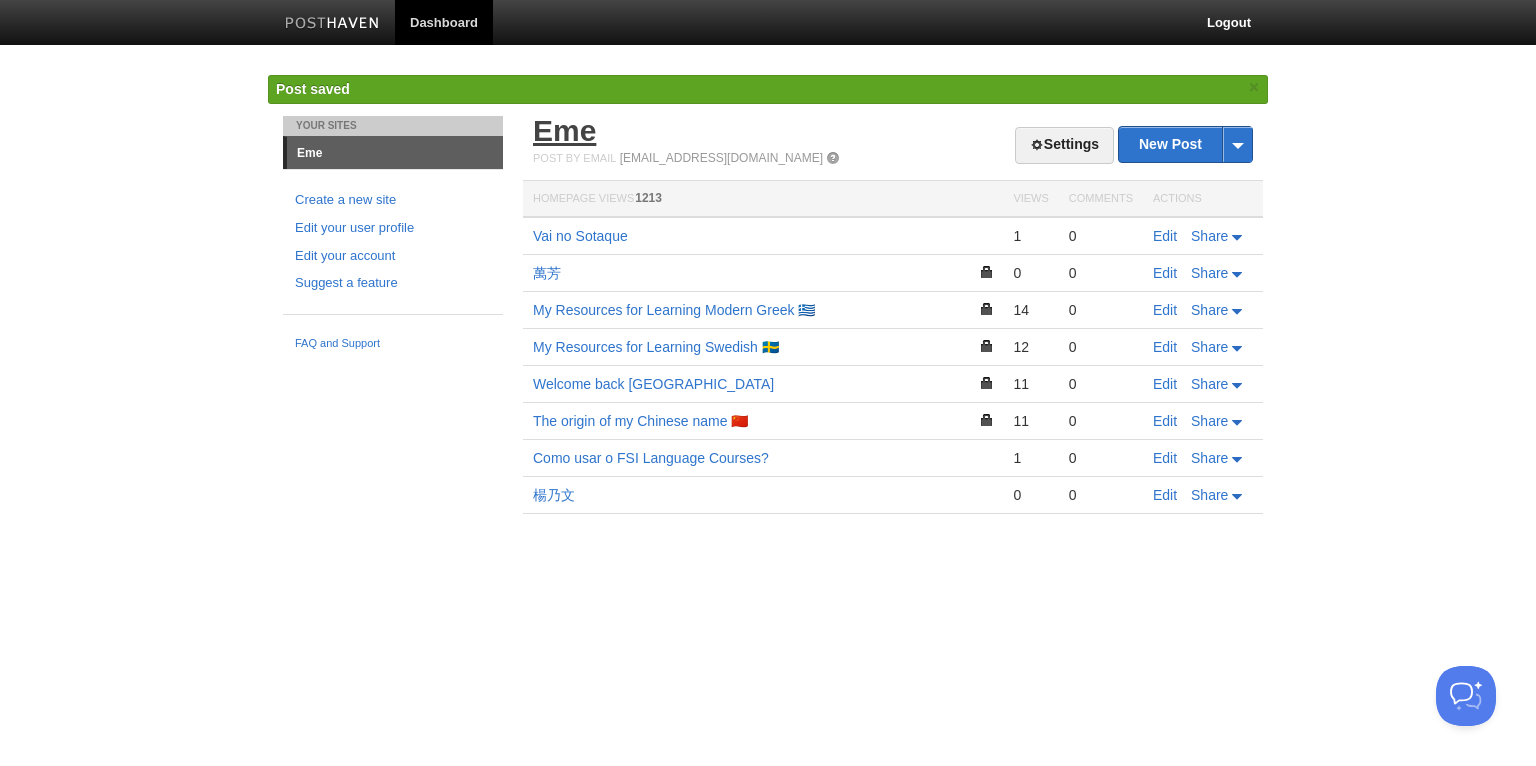 click on "Eme" at bounding box center [564, 130] 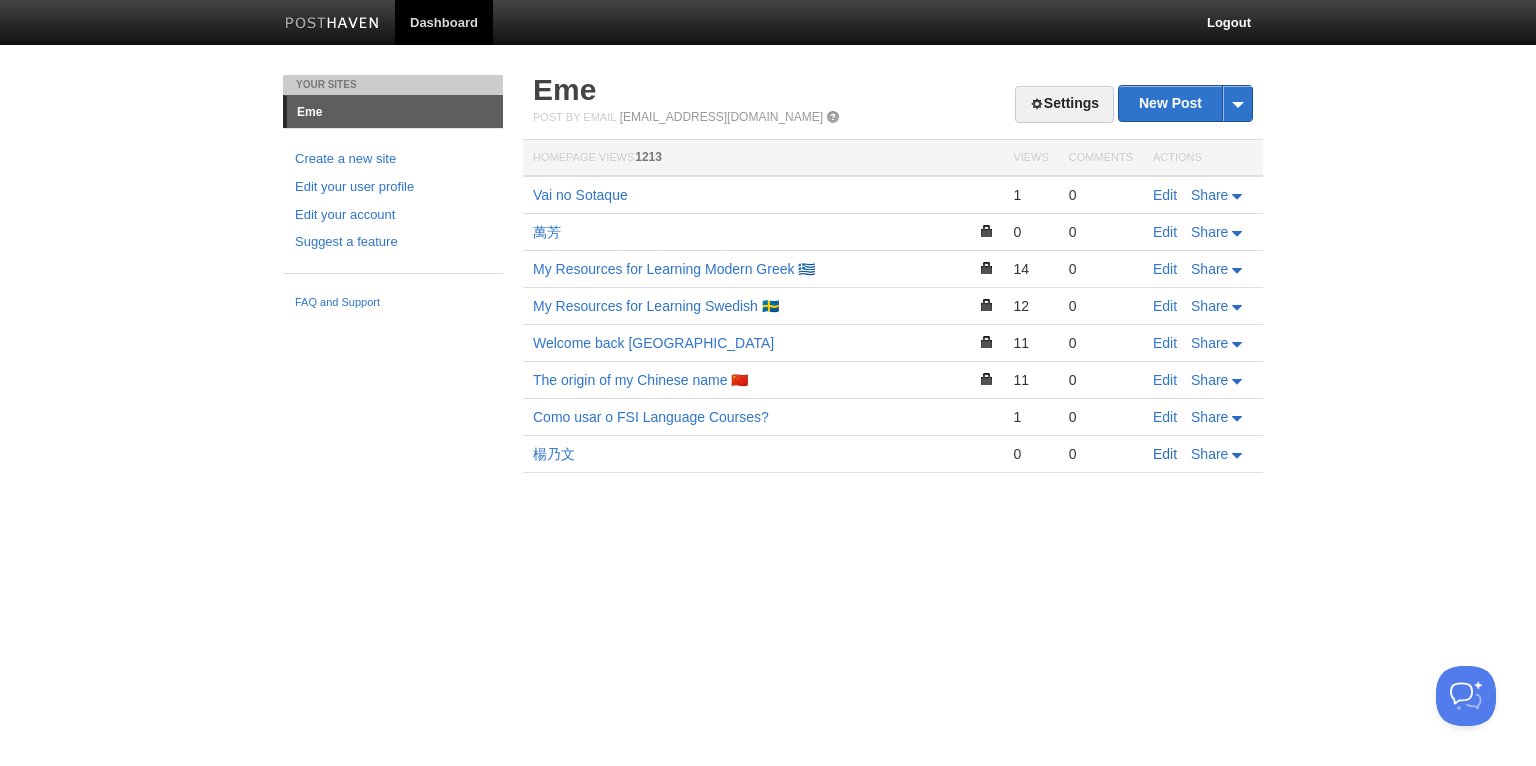click on "Edit" at bounding box center [1165, 454] 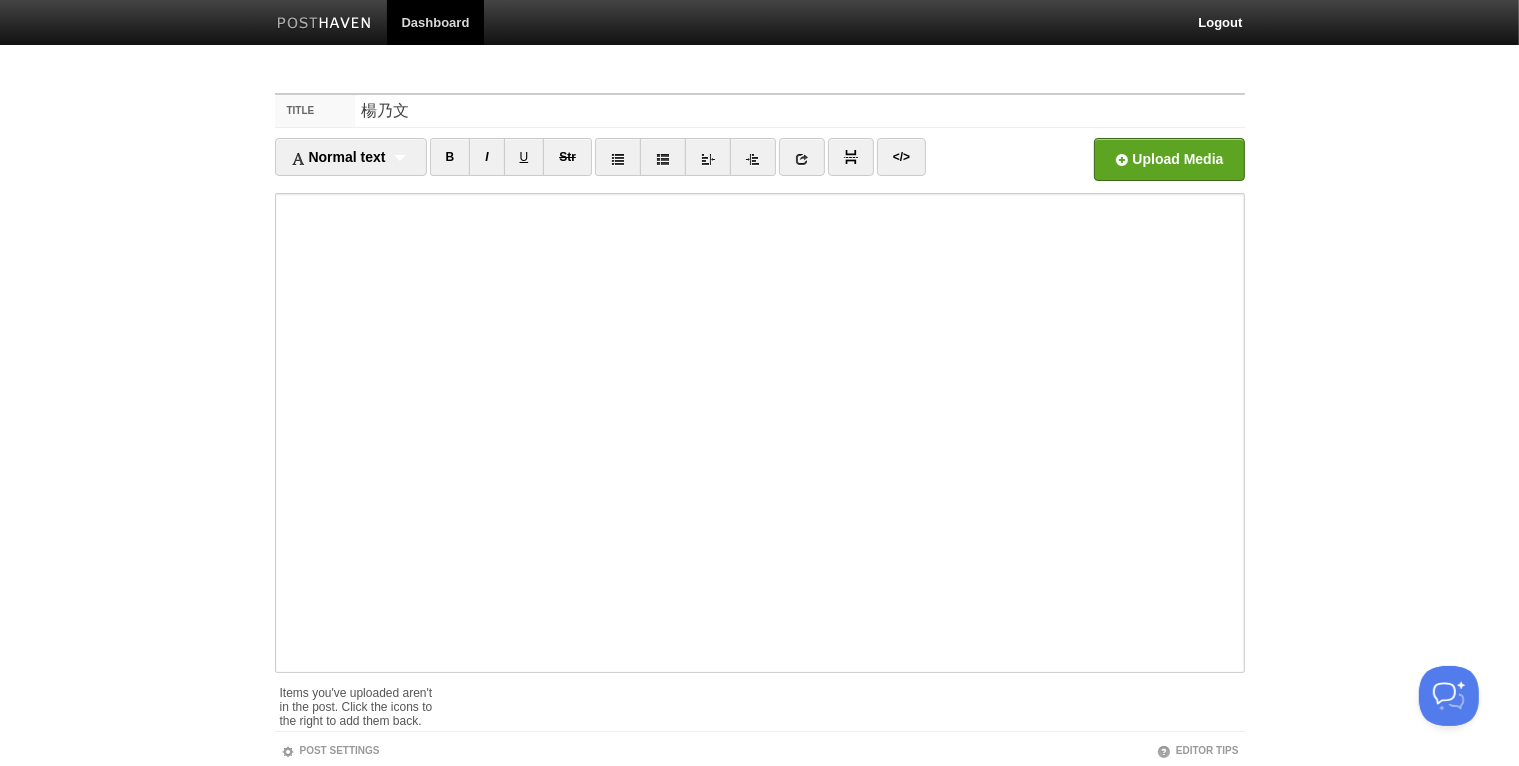 scroll, scrollTop: 74, scrollLeft: 0, axis: vertical 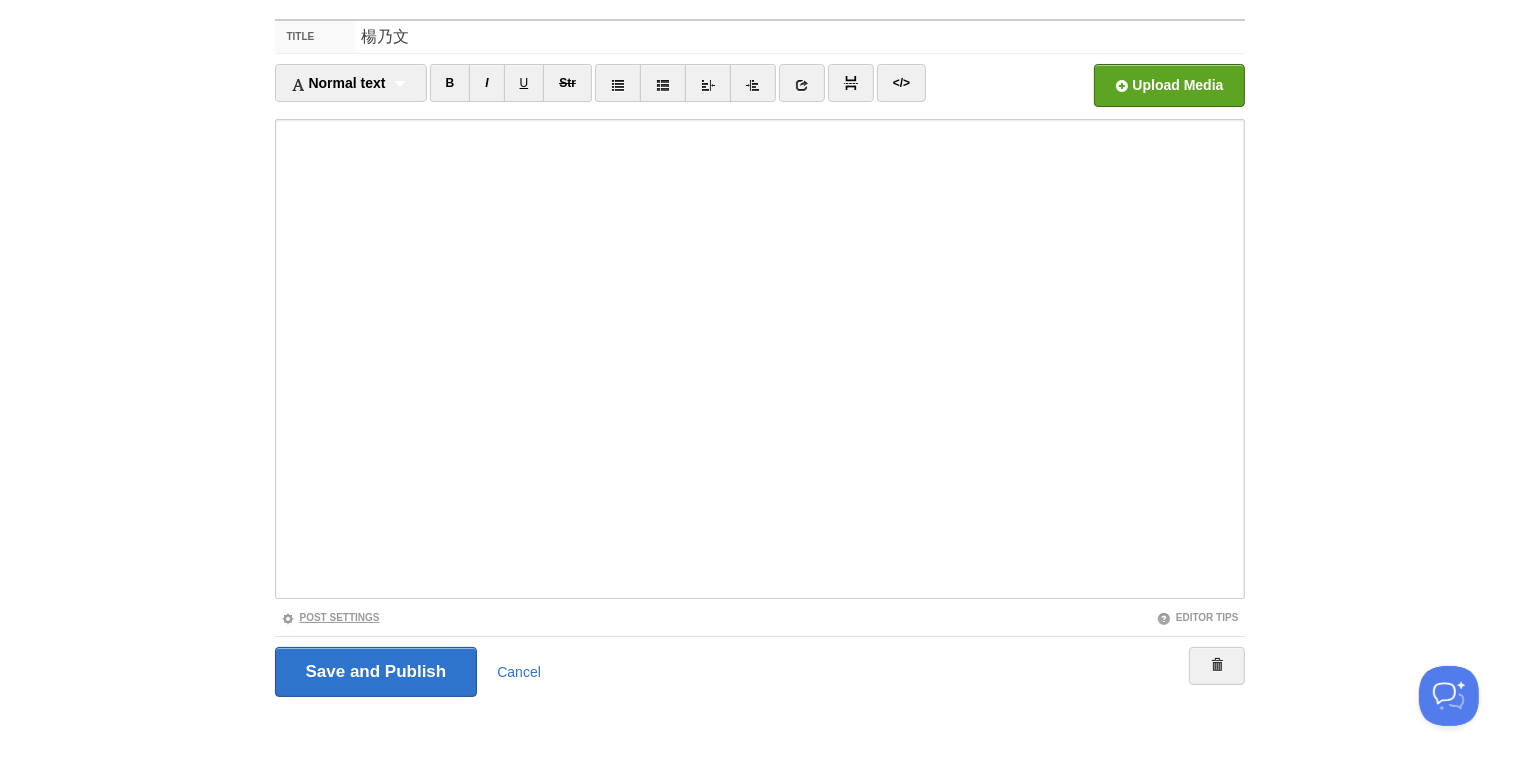 click at bounding box center (288, 619) 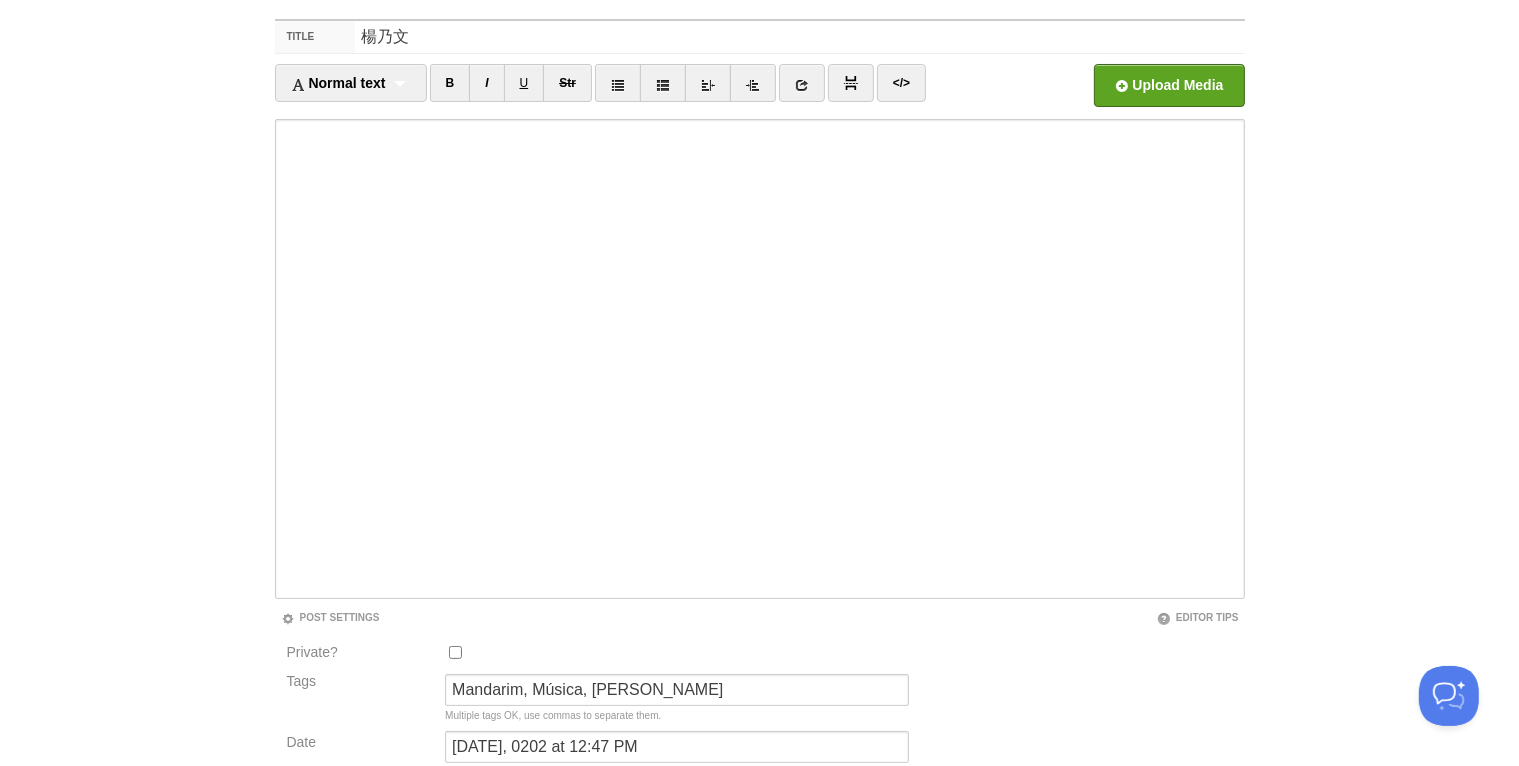 click on "Private?" at bounding box center (455, 652) 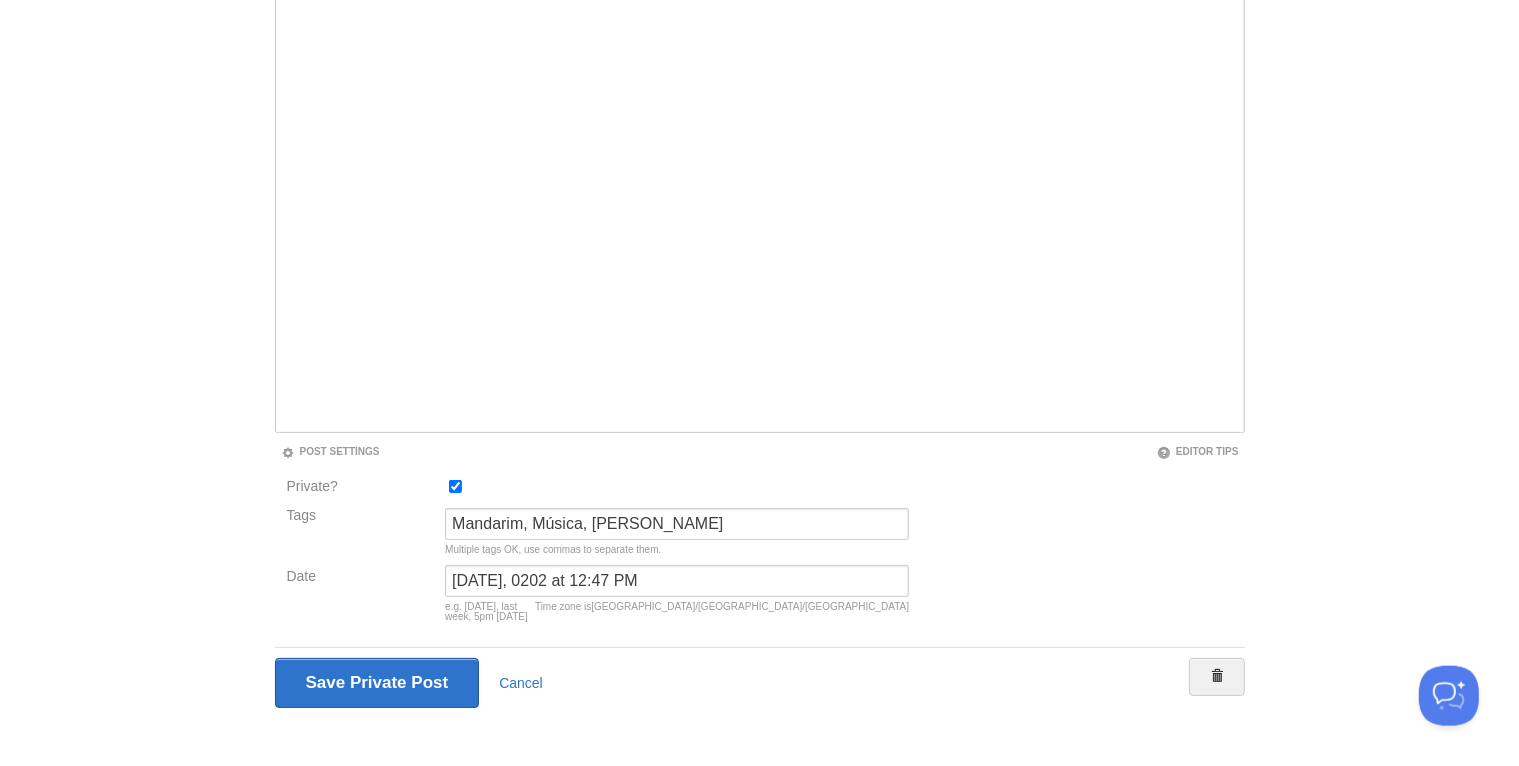 scroll, scrollTop: 241, scrollLeft: 0, axis: vertical 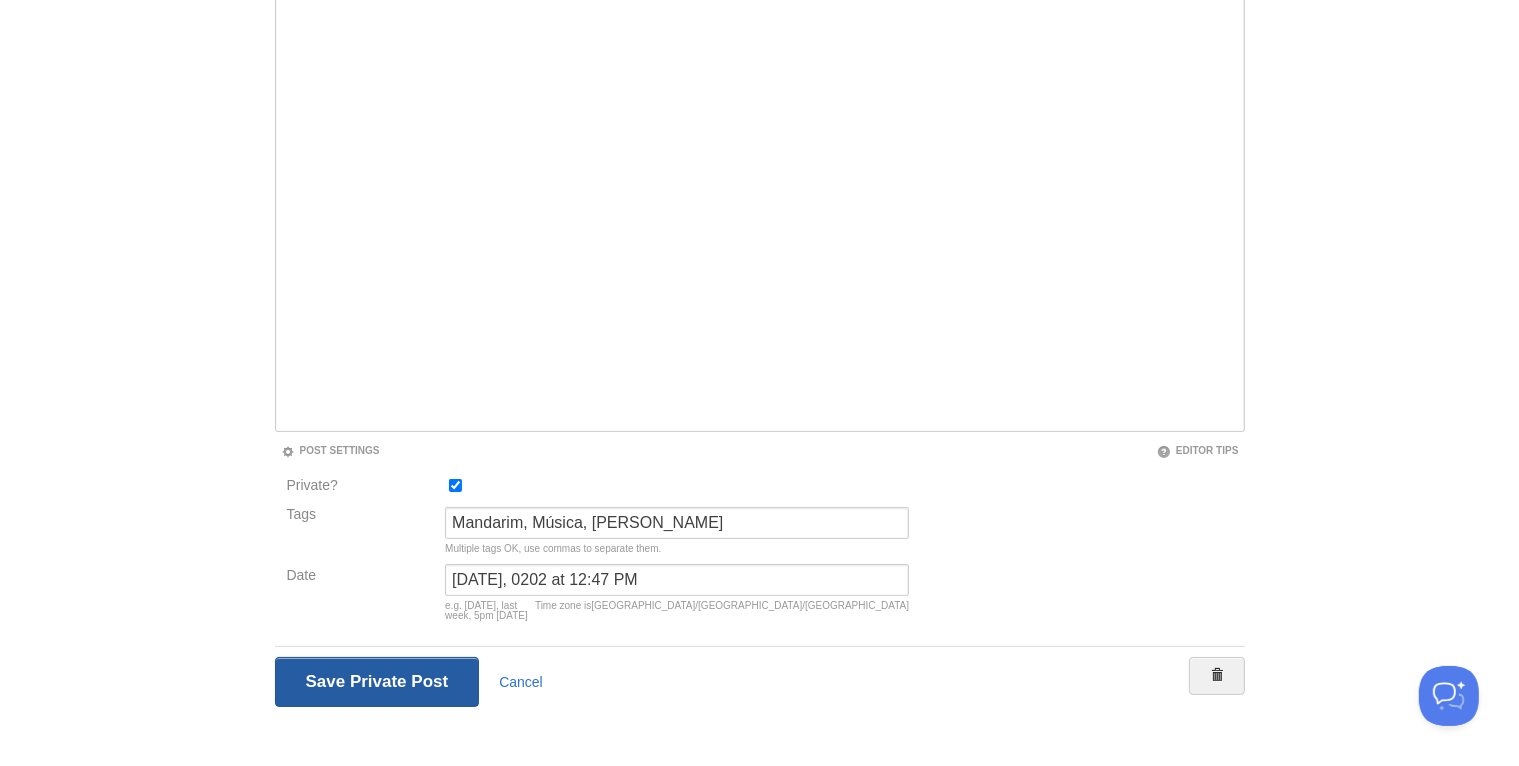 click on "Save and Publish" at bounding box center (377, 682) 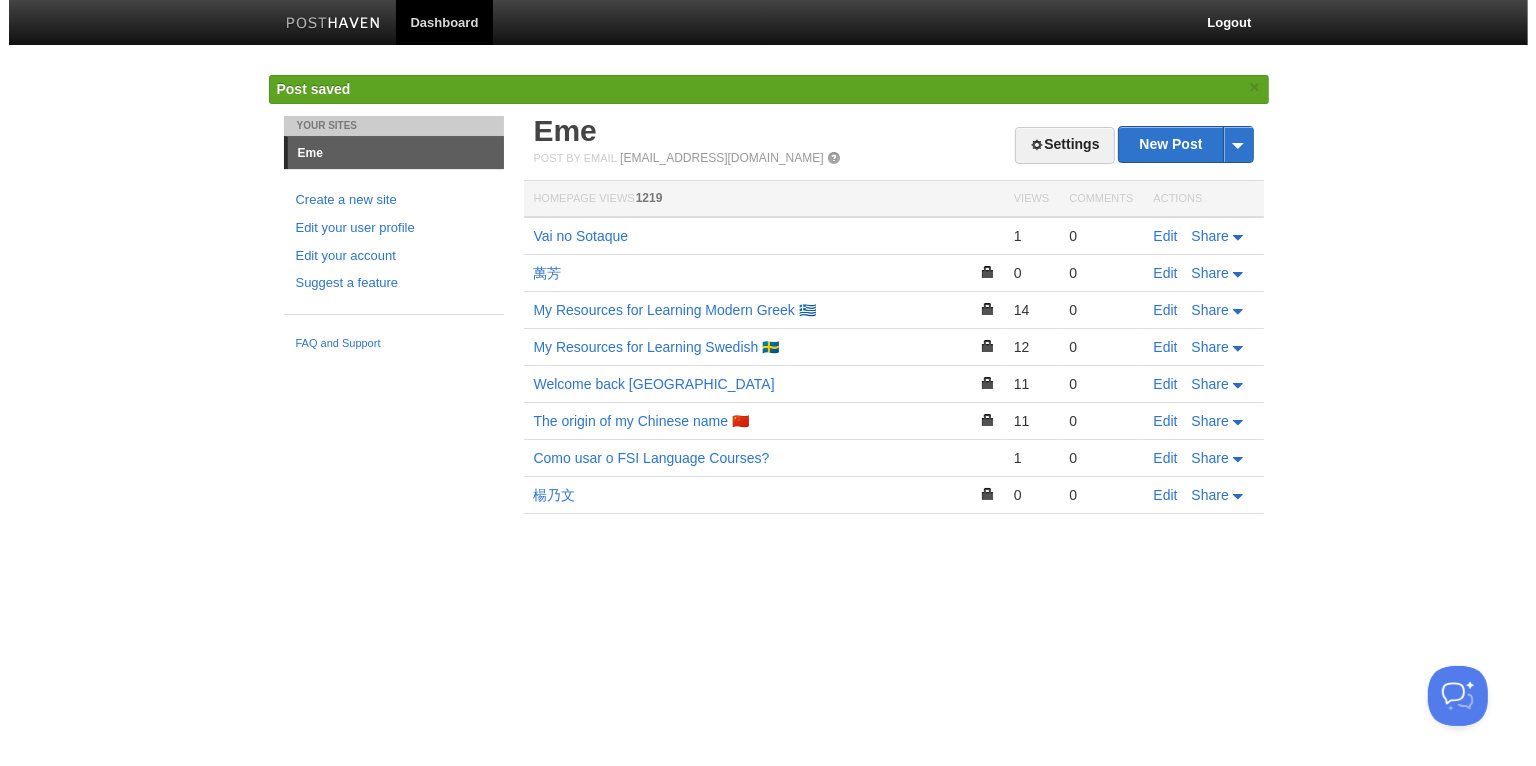 scroll, scrollTop: 0, scrollLeft: 0, axis: both 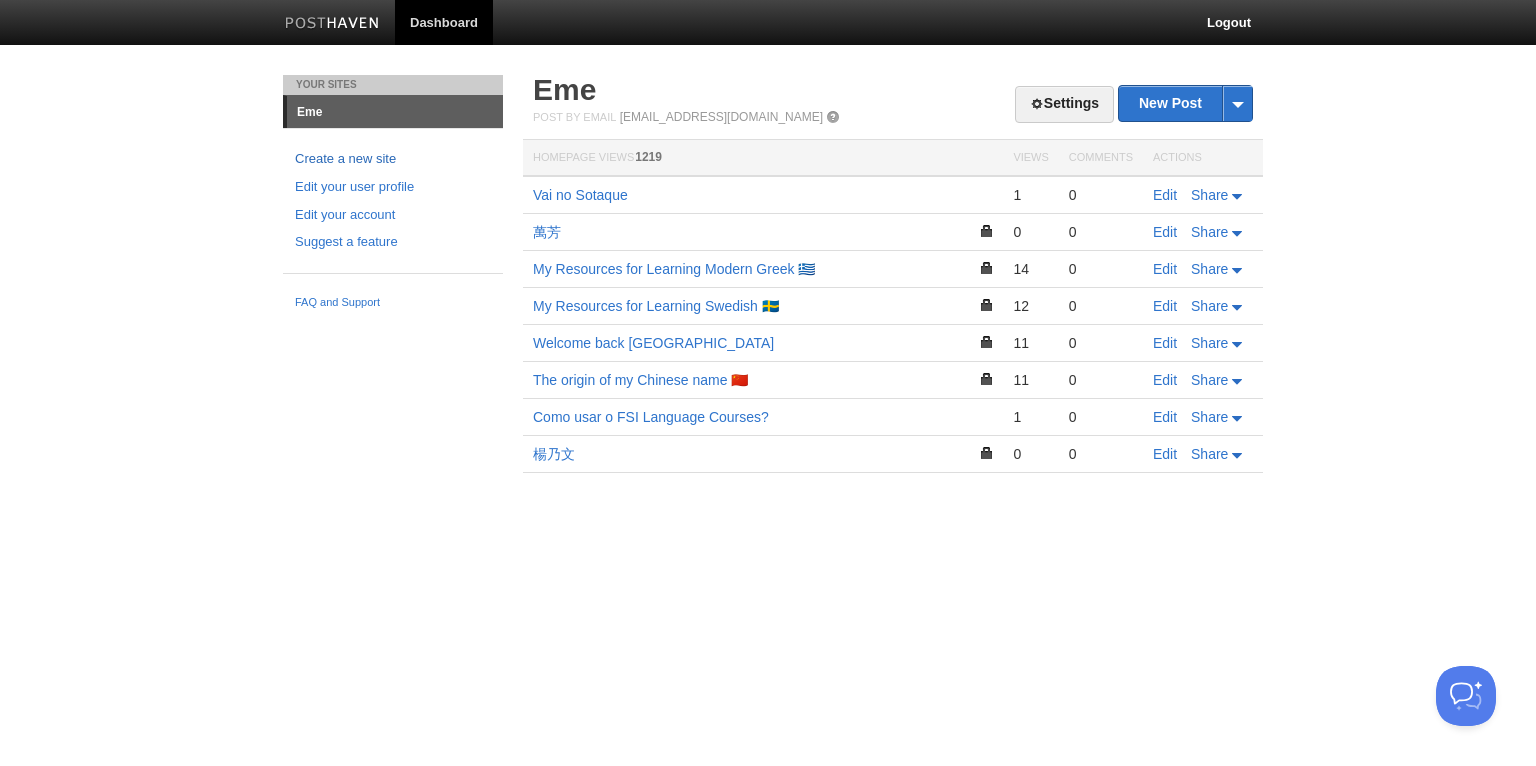 click on "Create a new site" at bounding box center [393, 159] 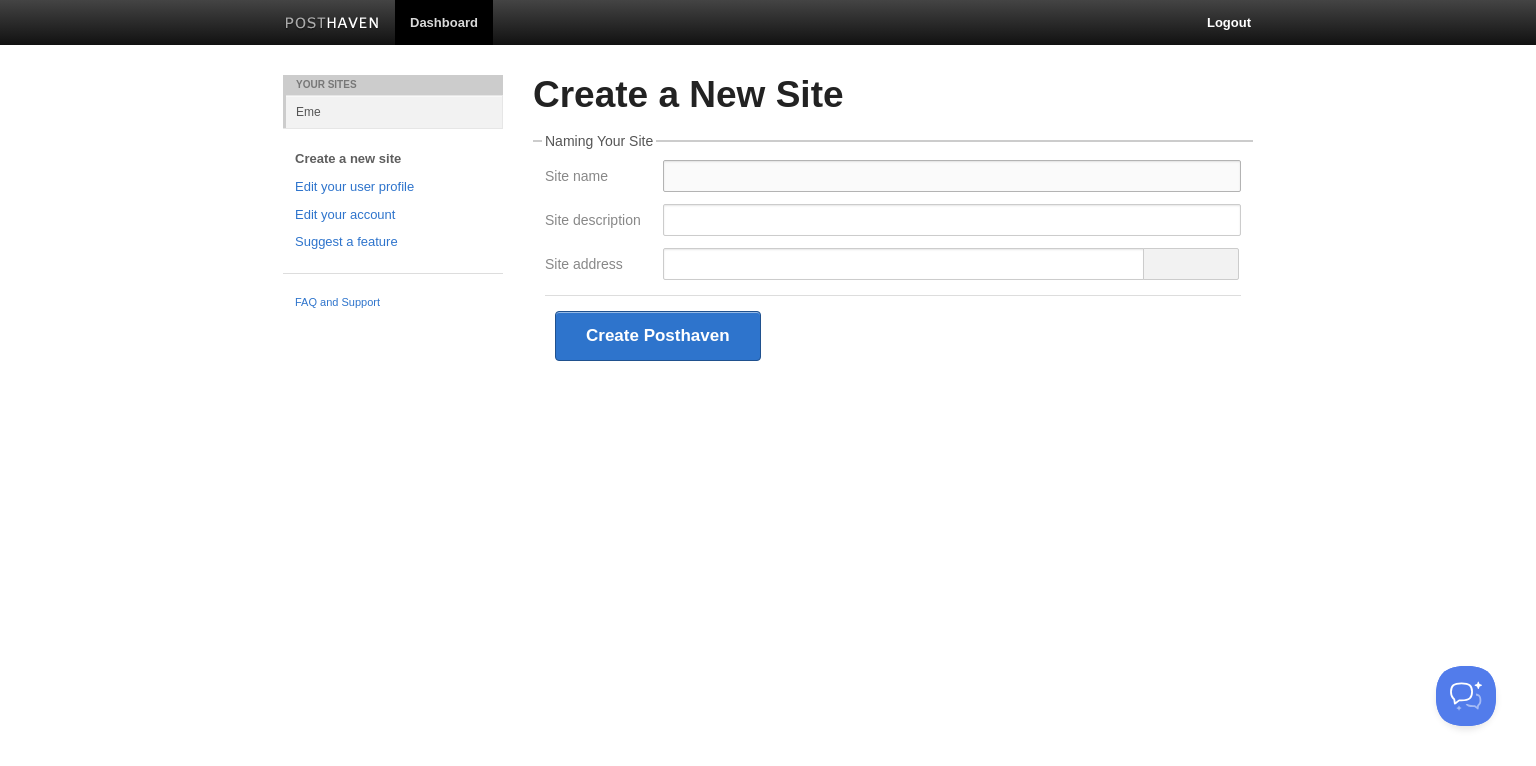 click on "Site name" at bounding box center [952, 176] 